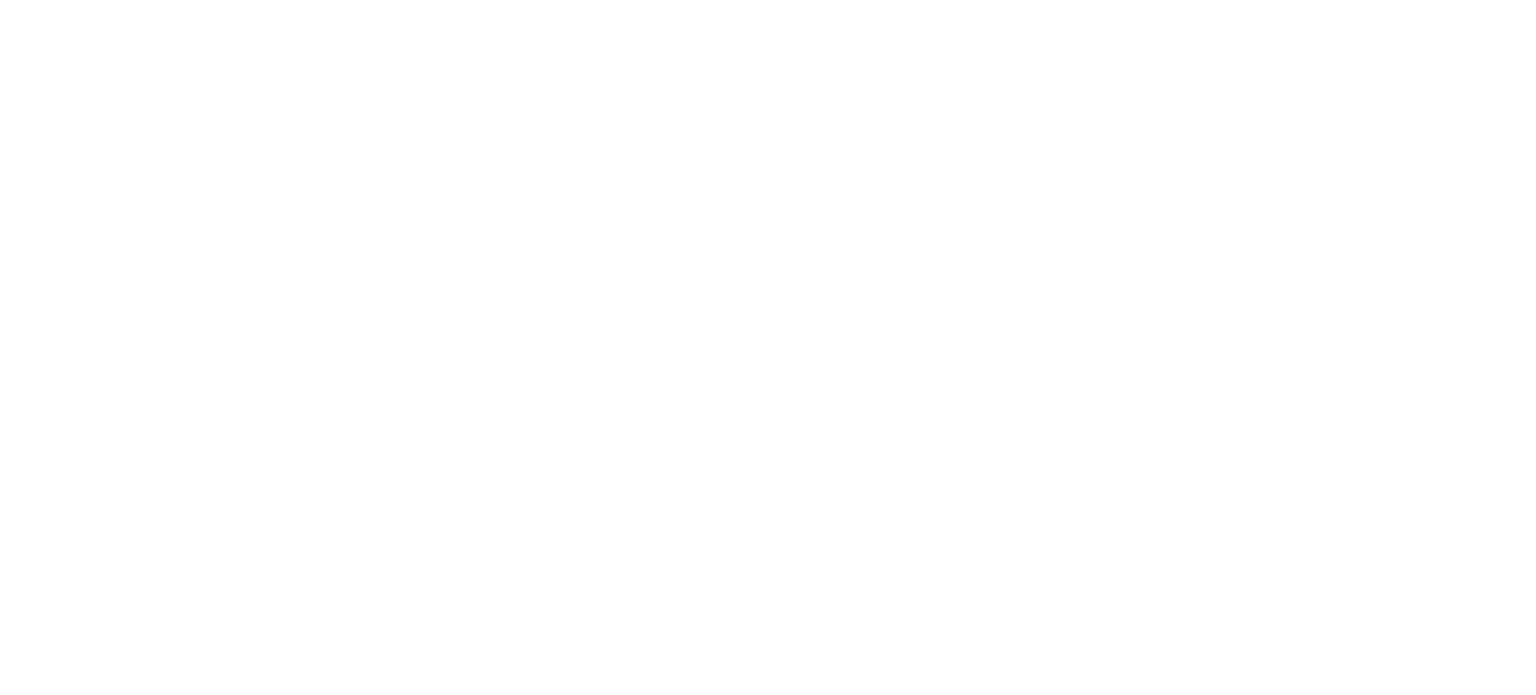 scroll, scrollTop: 0, scrollLeft: 0, axis: both 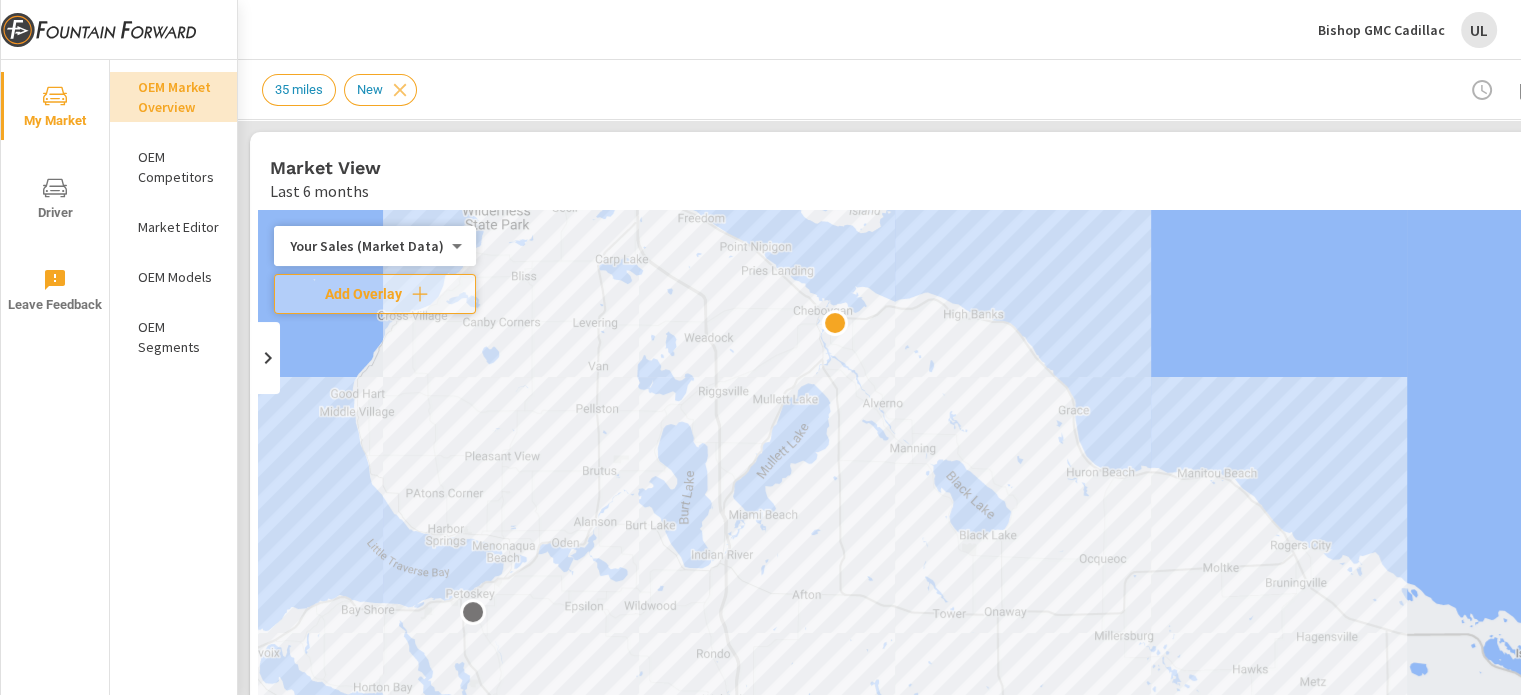 drag, startPoint x: 938, startPoint y: 481, endPoint x: 780, endPoint y: 174, distance: 345.27237 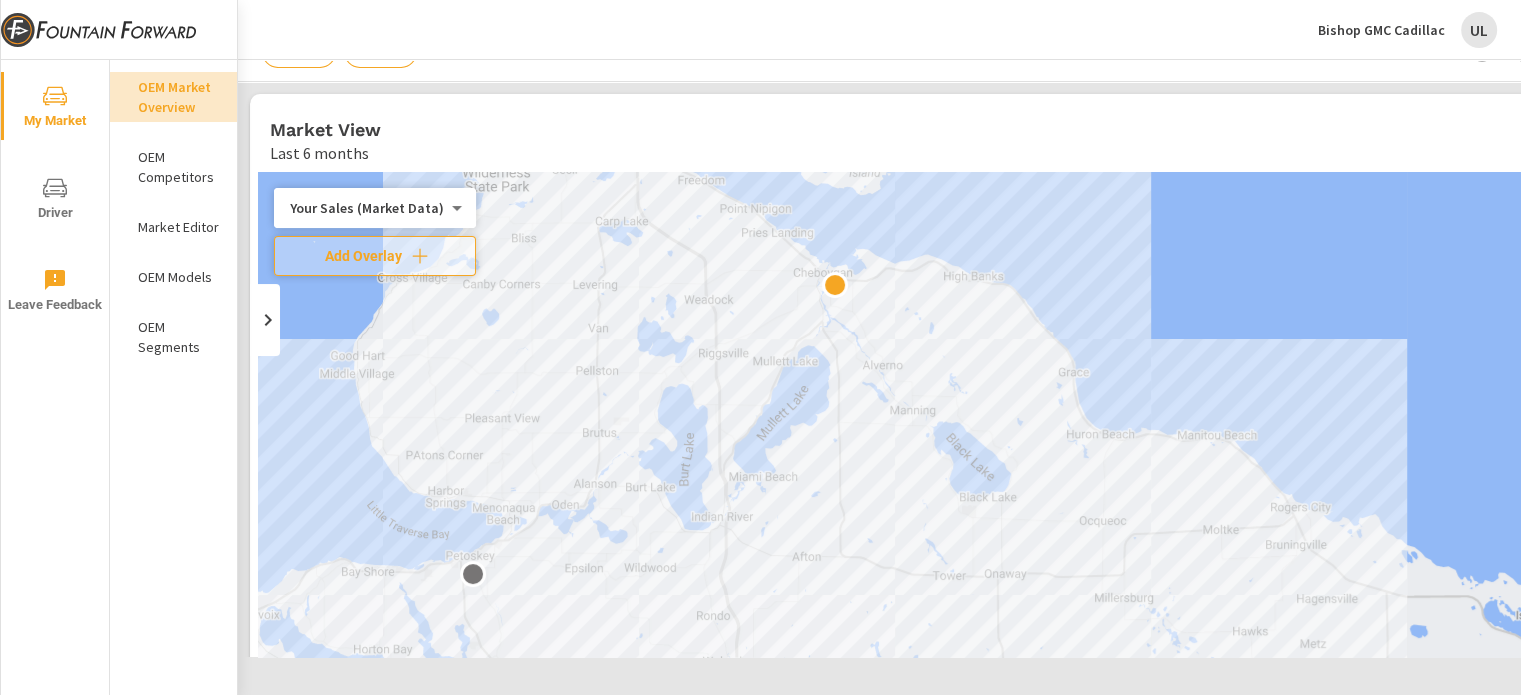 scroll, scrollTop: 40, scrollLeft: 0, axis: vertical 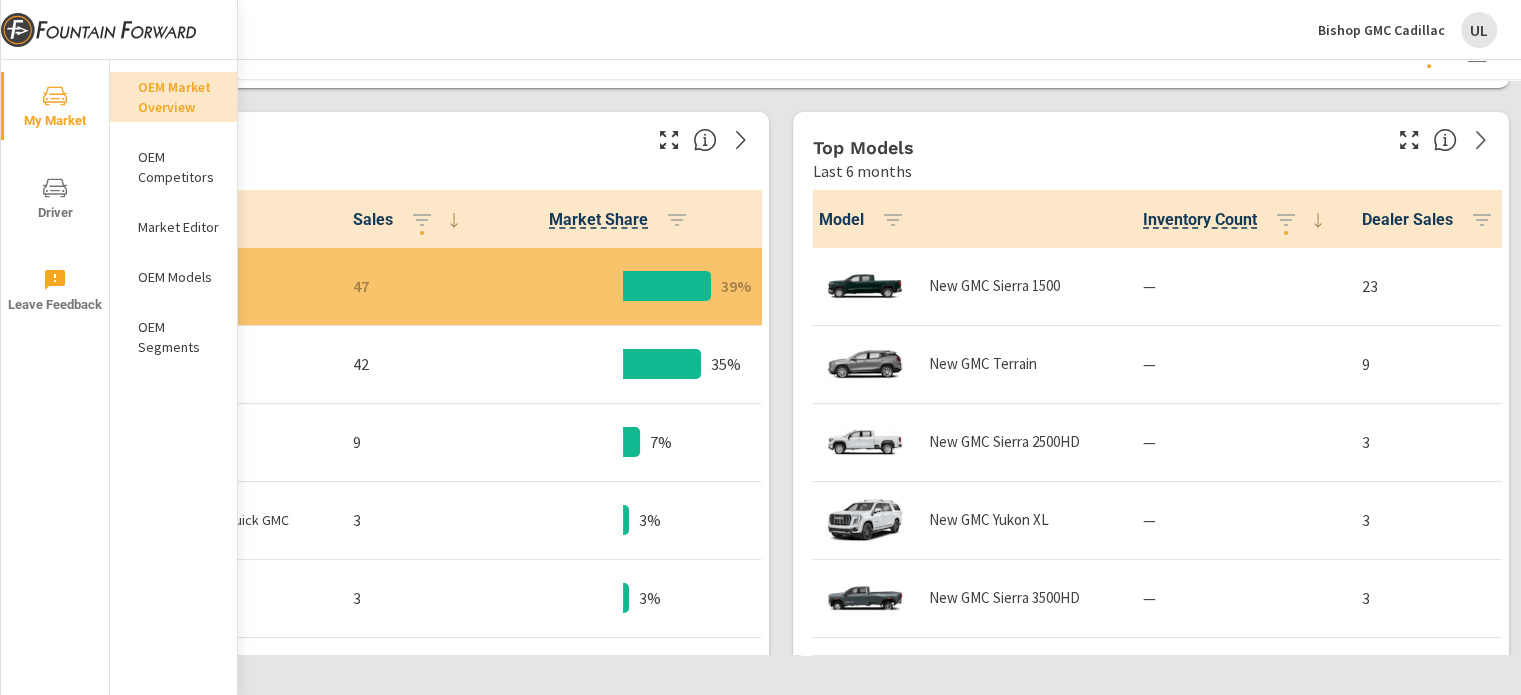 click on "OEM Models" at bounding box center [179, 277] 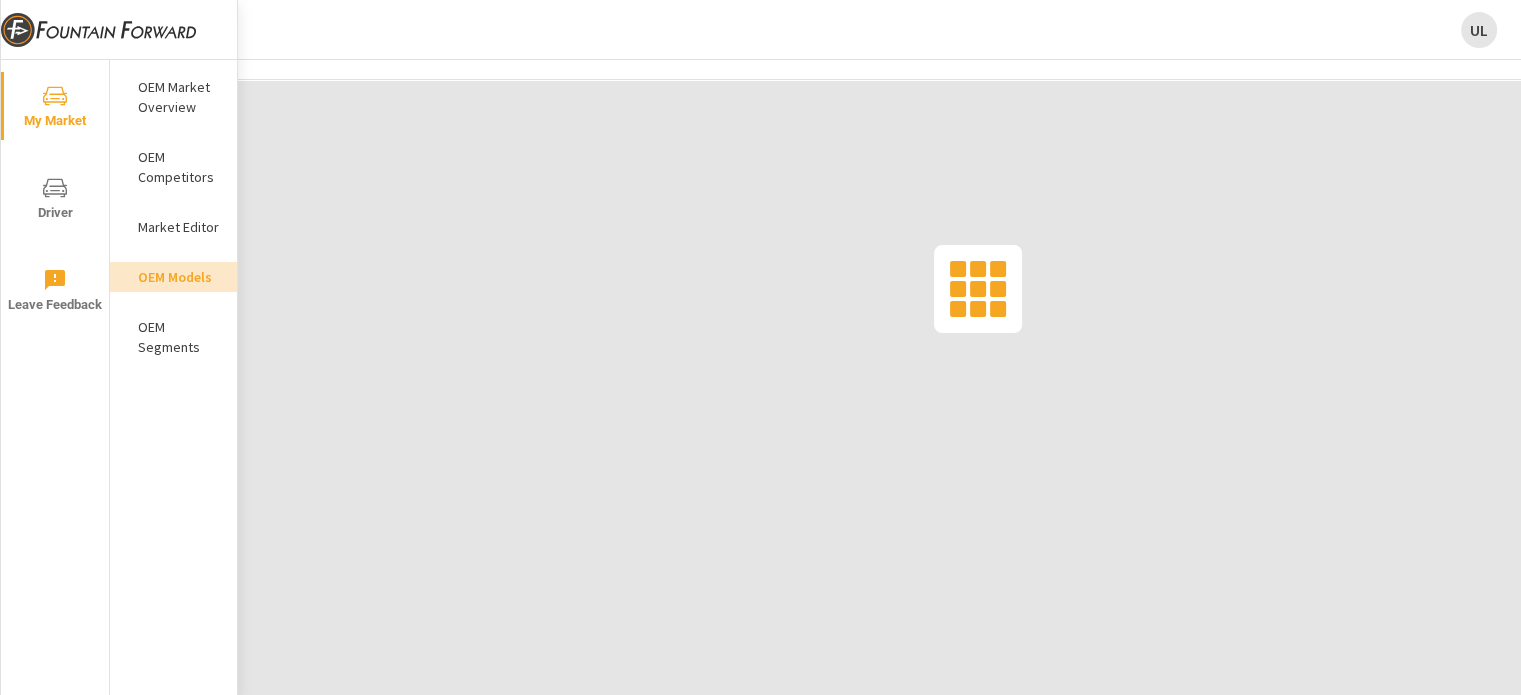 scroll, scrollTop: 0, scrollLeft: 0, axis: both 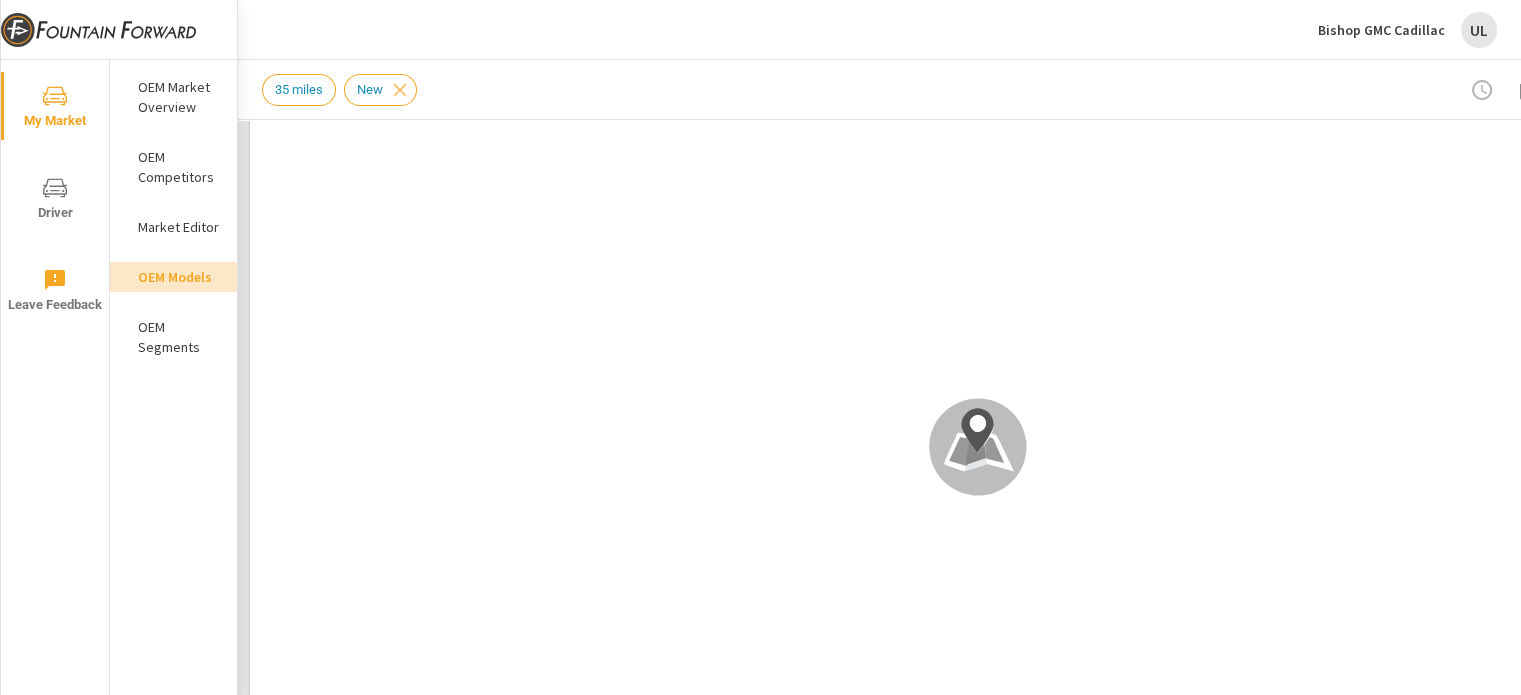 click at bounding box center [8, 922] 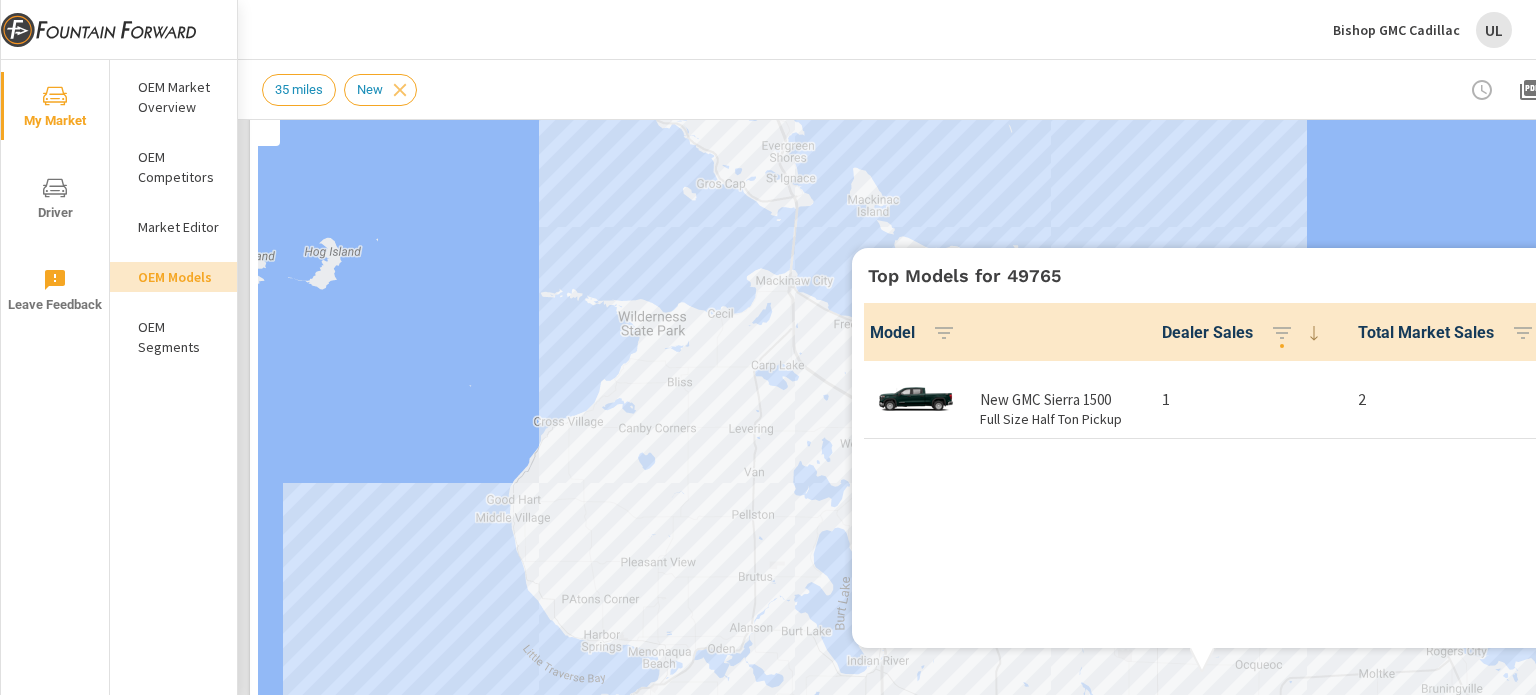 scroll, scrollTop: 0, scrollLeft: 0, axis: both 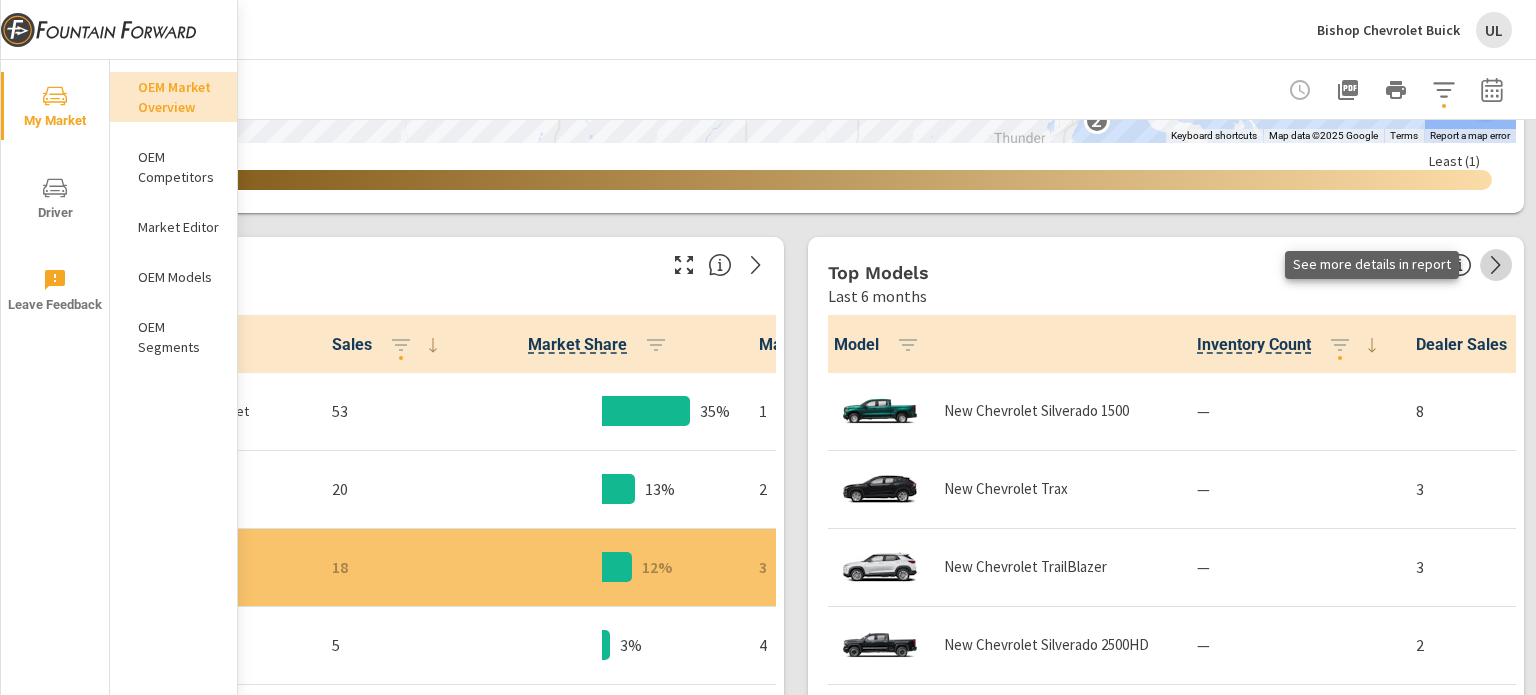 click 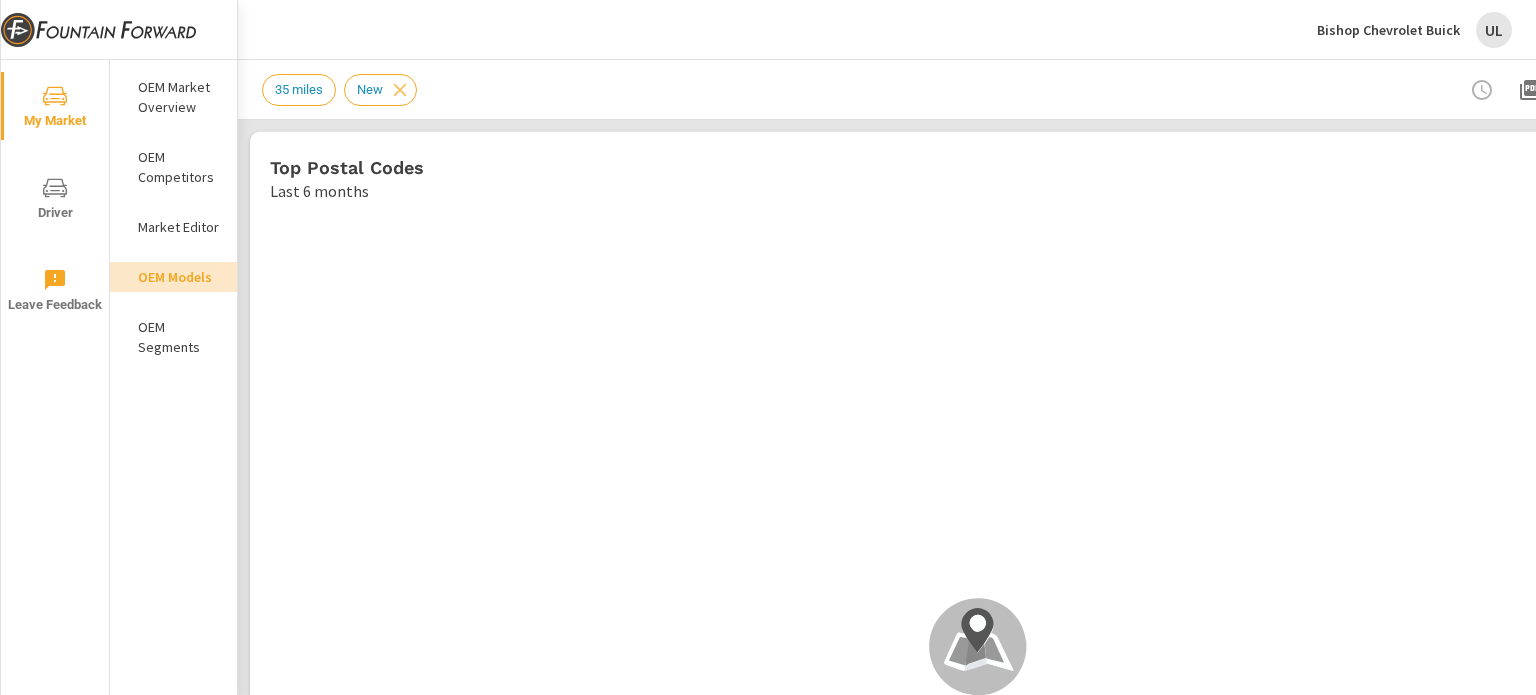 scroll, scrollTop: 0, scrollLeft: 0, axis: both 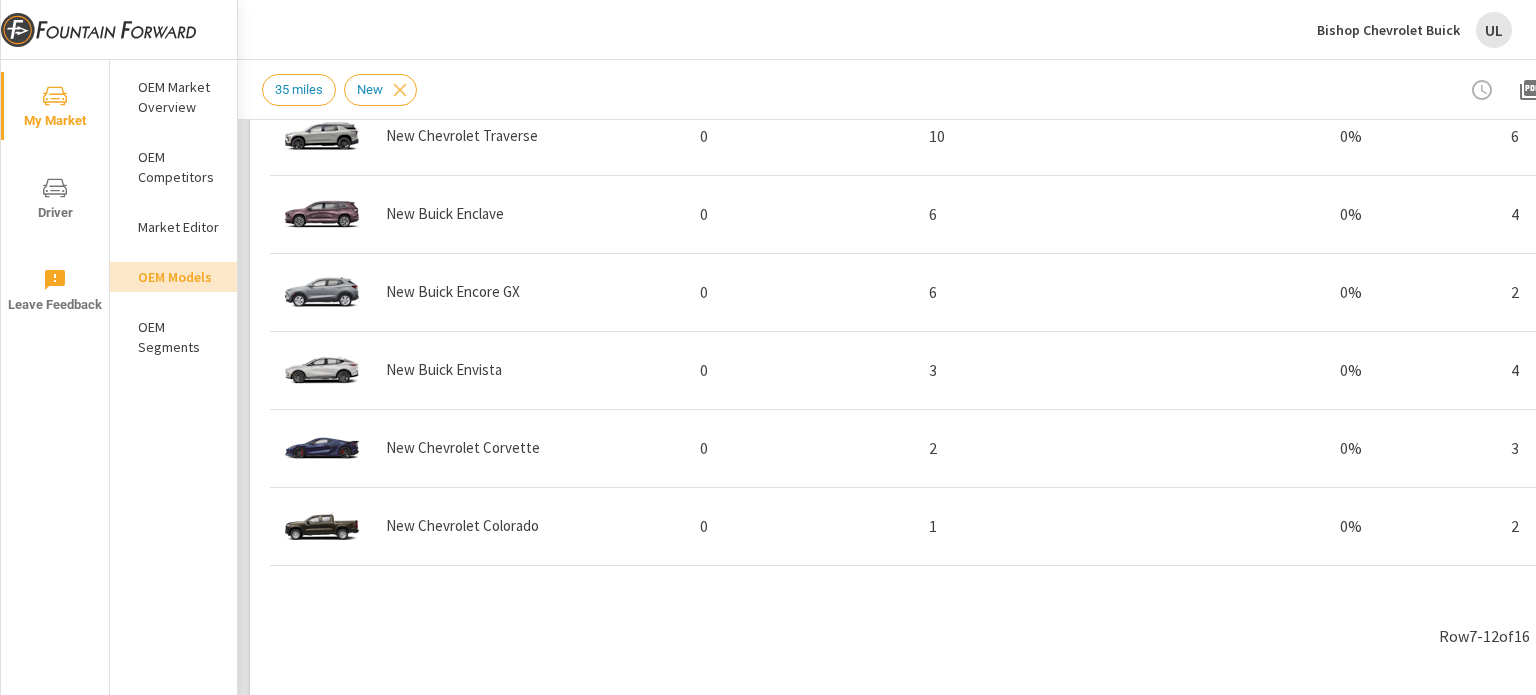 click on "OEM Competitors" at bounding box center (179, 167) 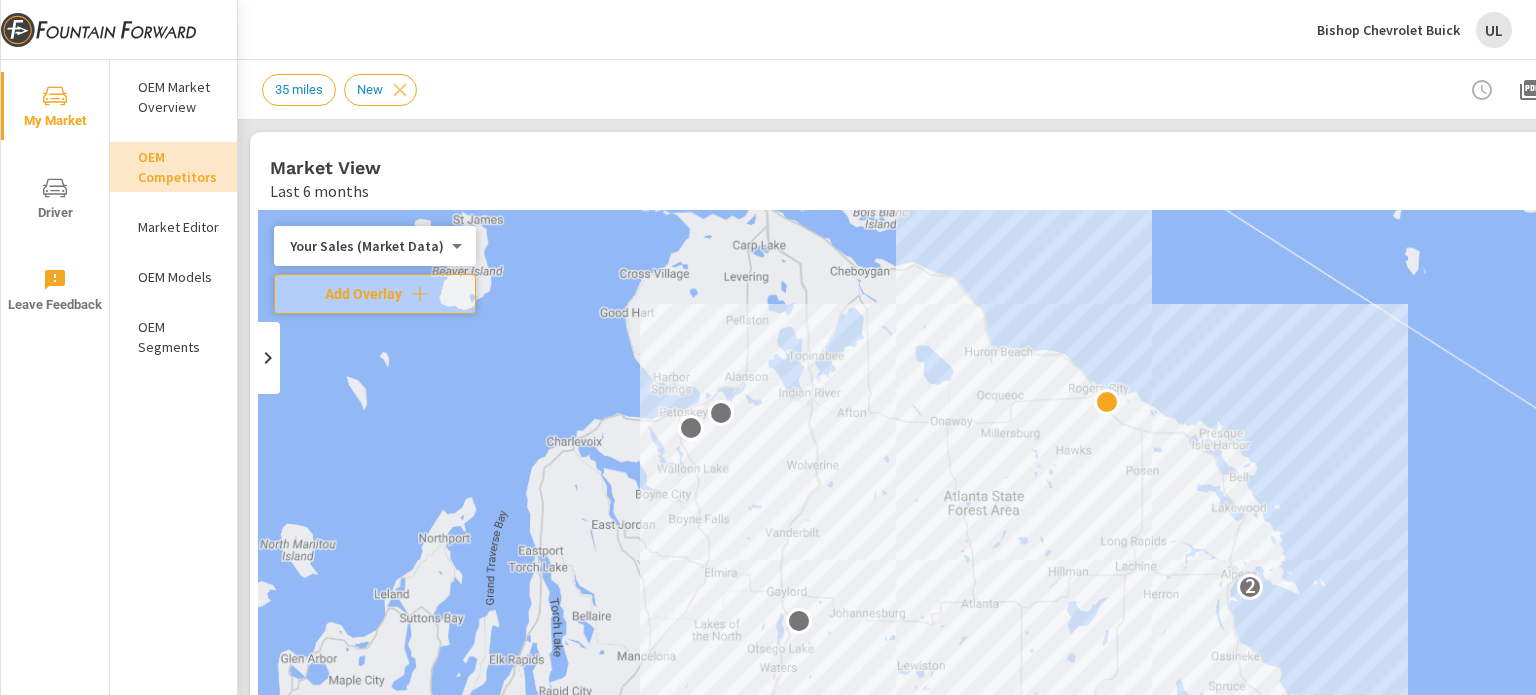 scroll, scrollTop: 0, scrollLeft: 0, axis: both 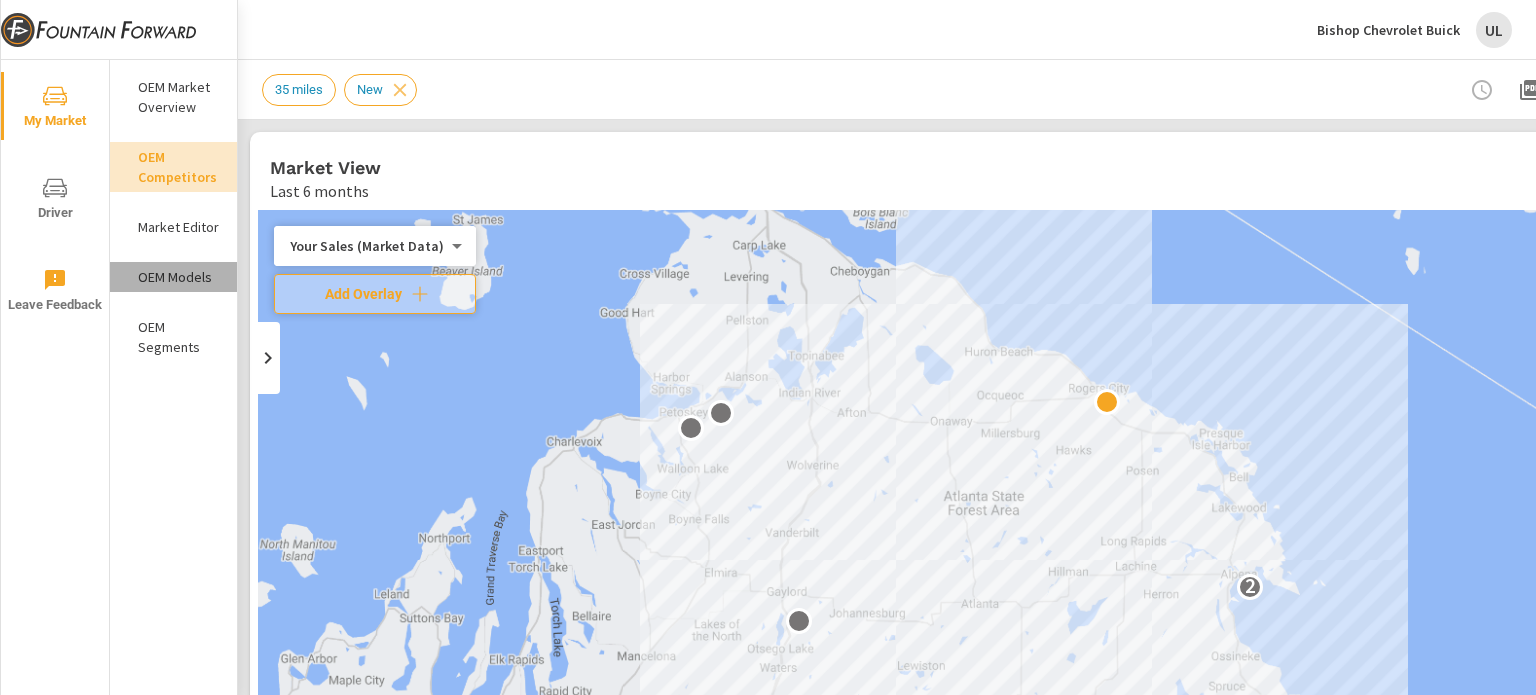 click on "OEM Models" at bounding box center (179, 277) 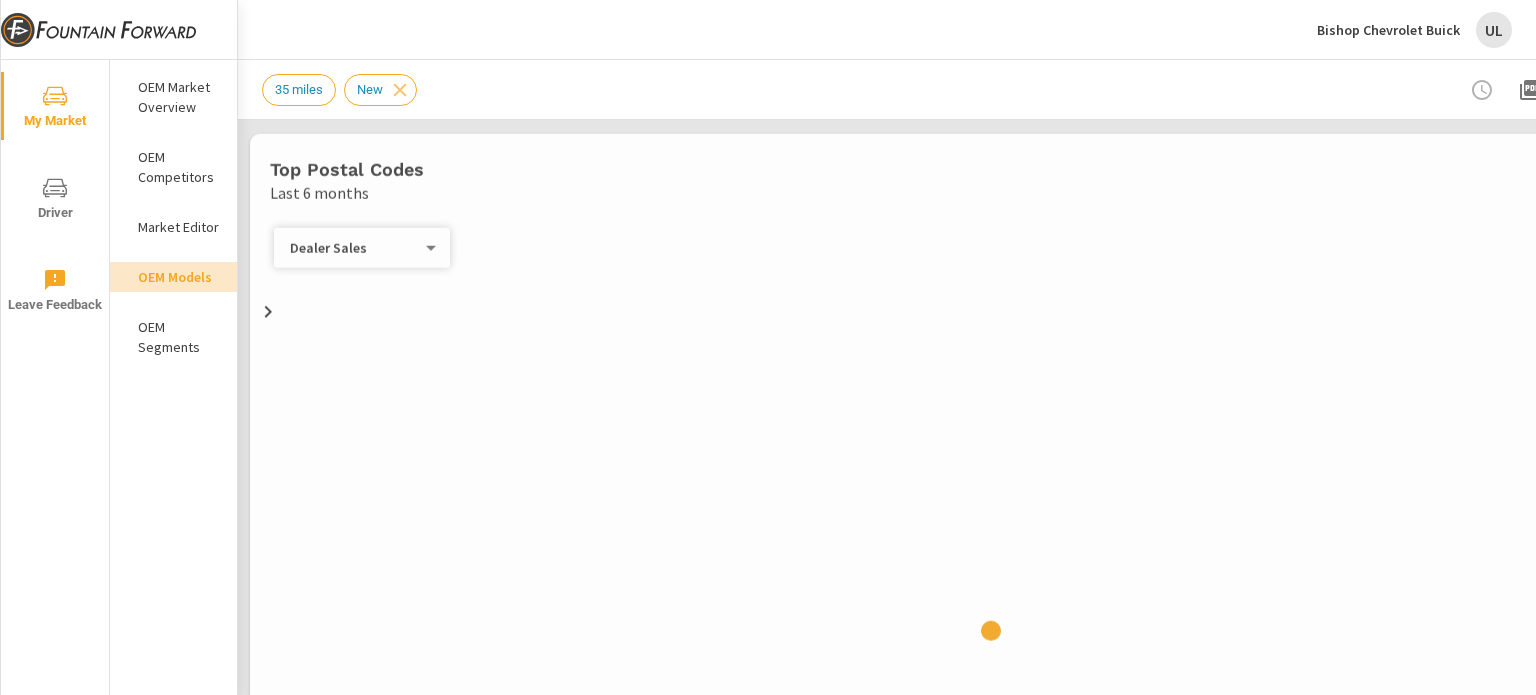 scroll, scrollTop: 463, scrollLeft: 0, axis: vertical 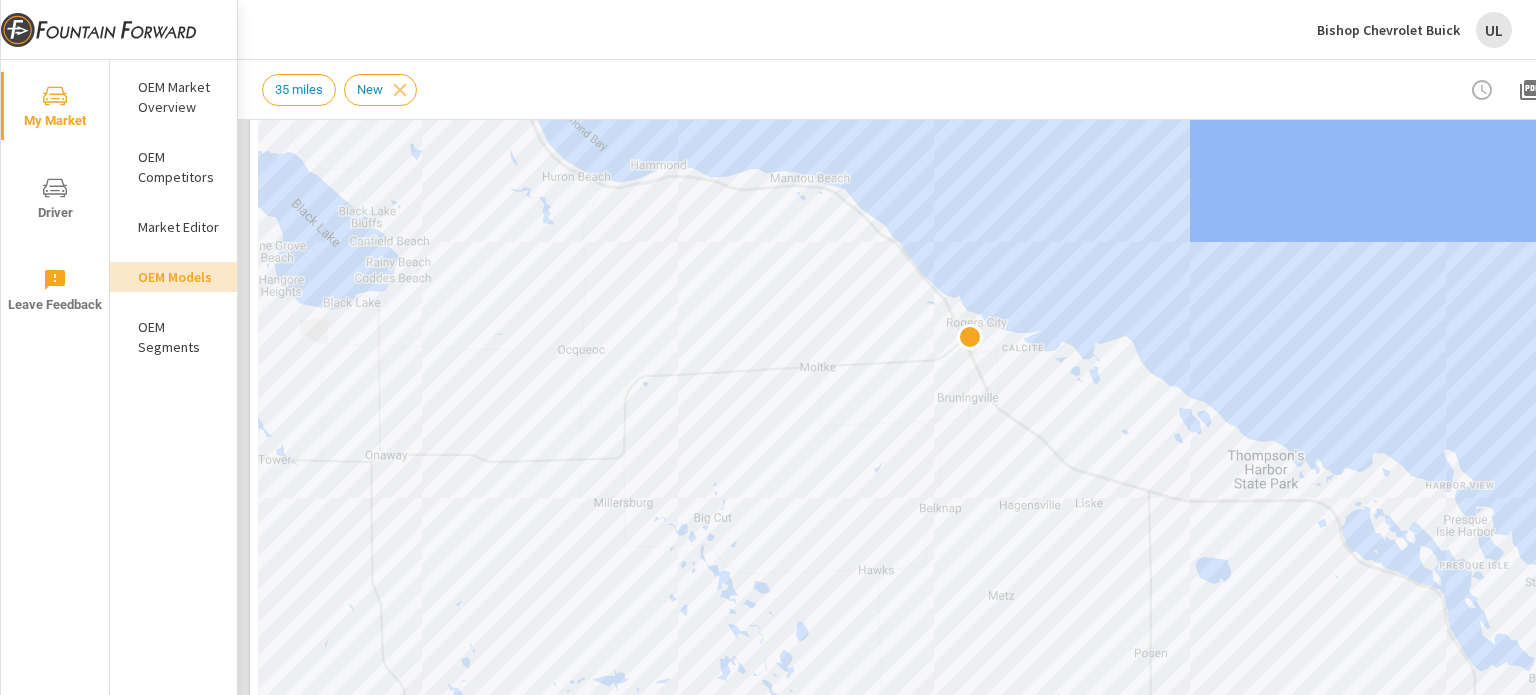 drag, startPoint x: 794, startPoint y: 258, endPoint x: 900, endPoint y: 648, distance: 404.1485 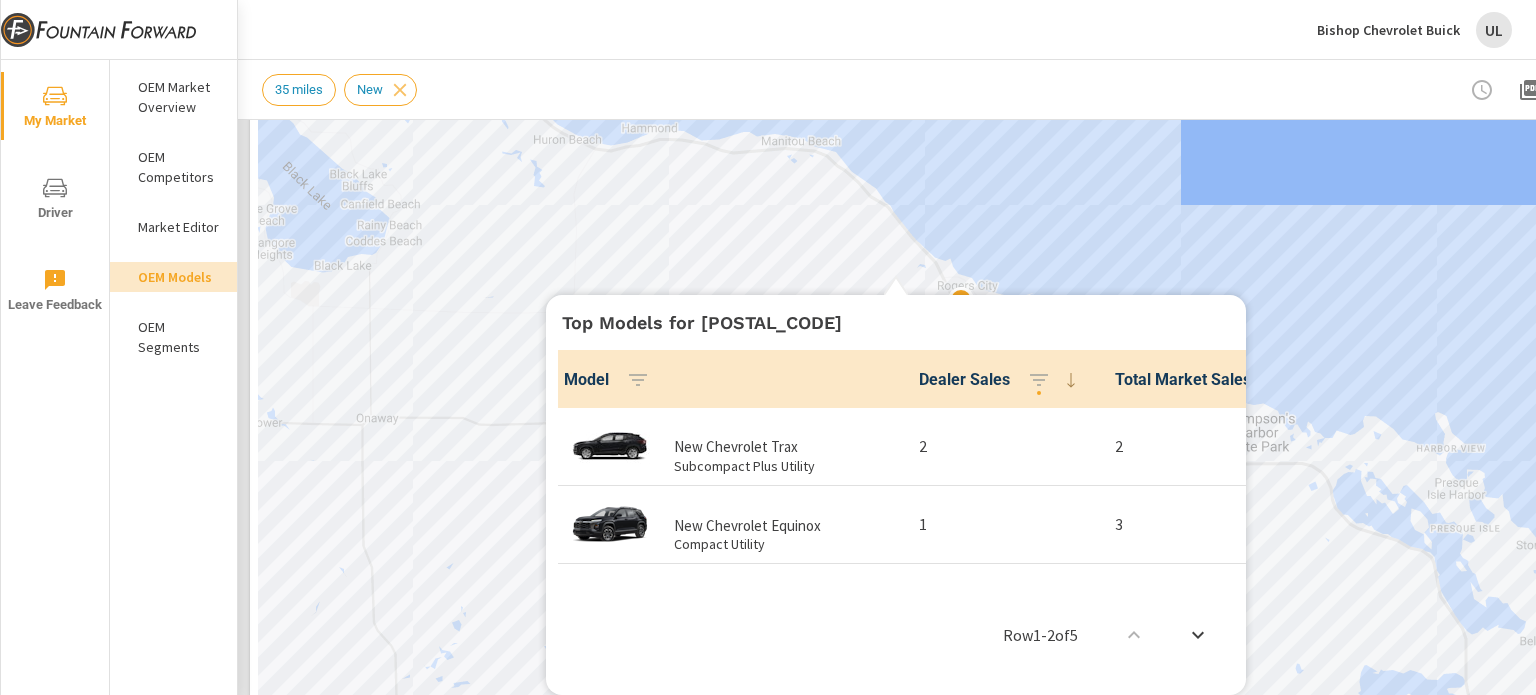 scroll, scrollTop: 0, scrollLeft: 0, axis: both 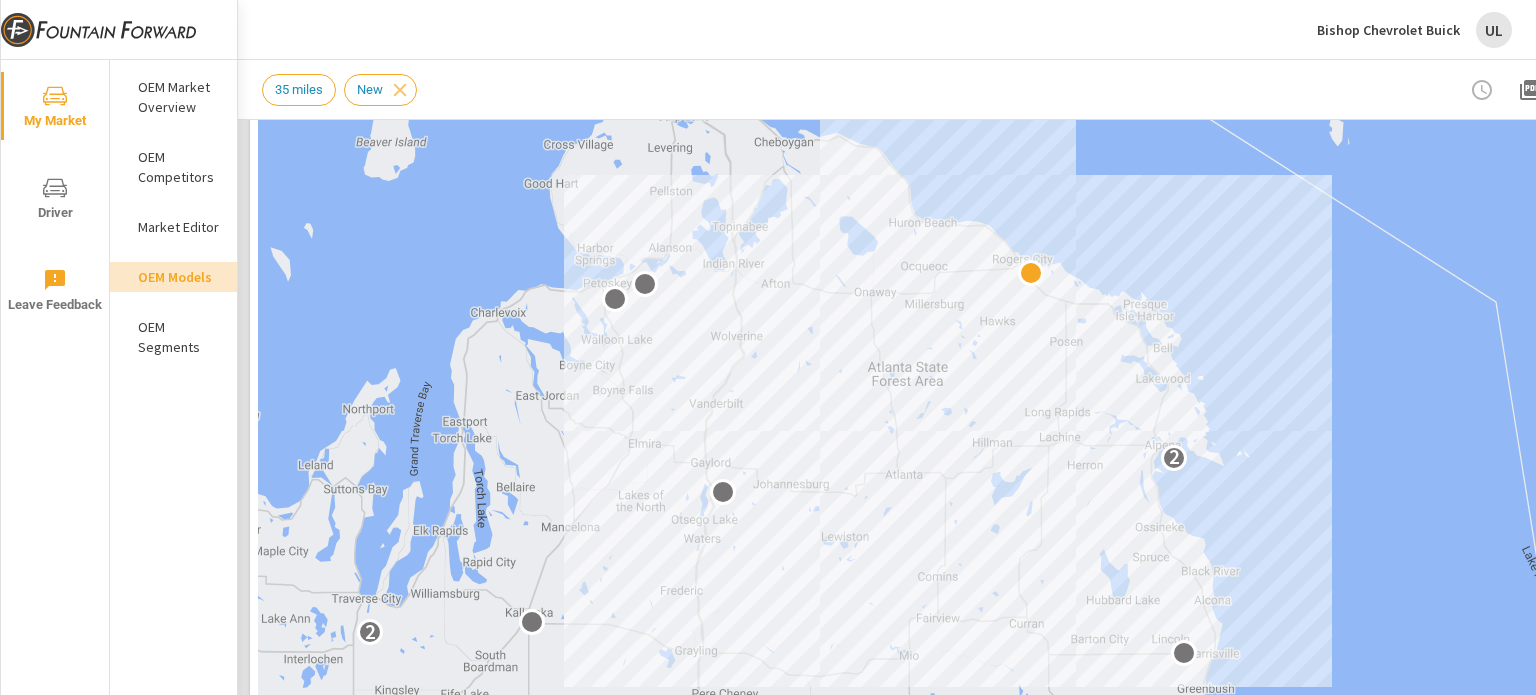drag, startPoint x: 1158, startPoint y: 493, endPoint x: 1045, endPoint y: 217, distance: 298.23648 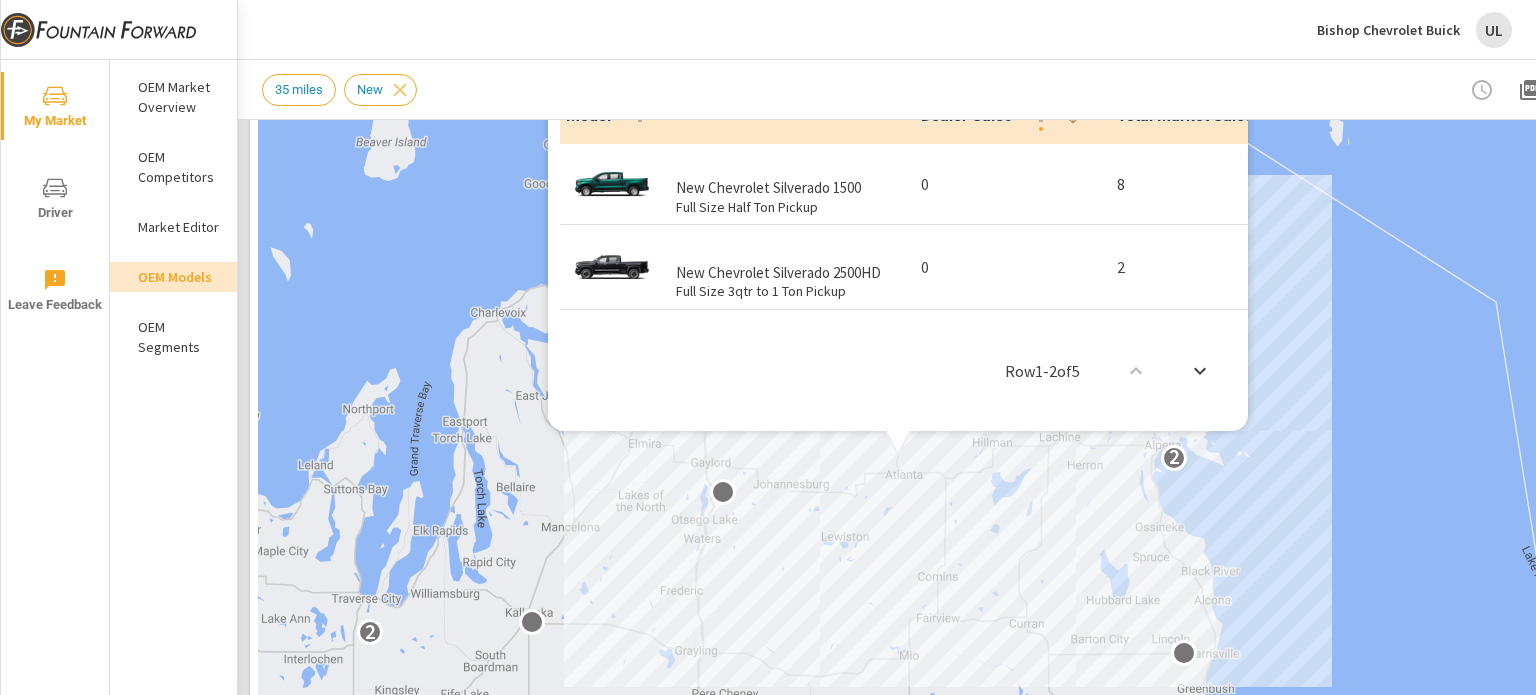 scroll, scrollTop: 0, scrollLeft: 0, axis: both 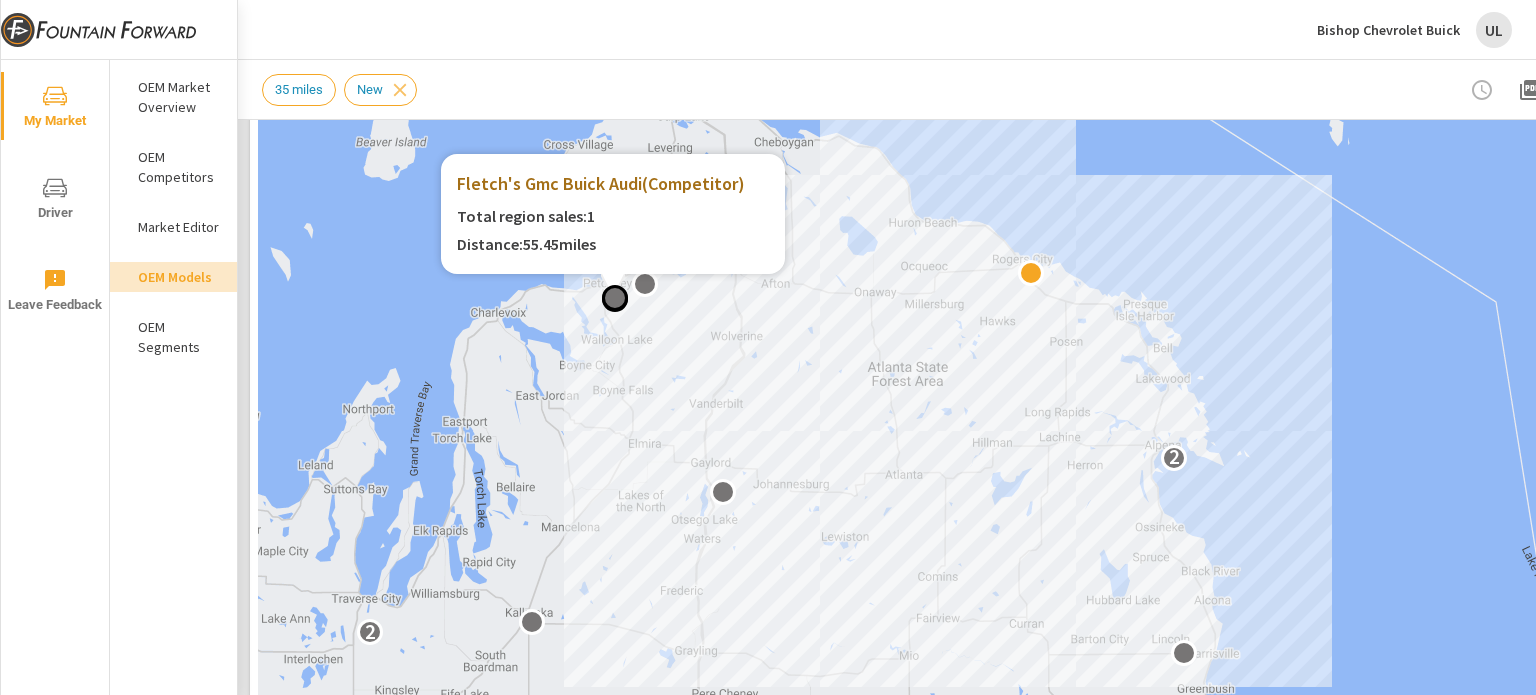 click at bounding box center [615, 298] 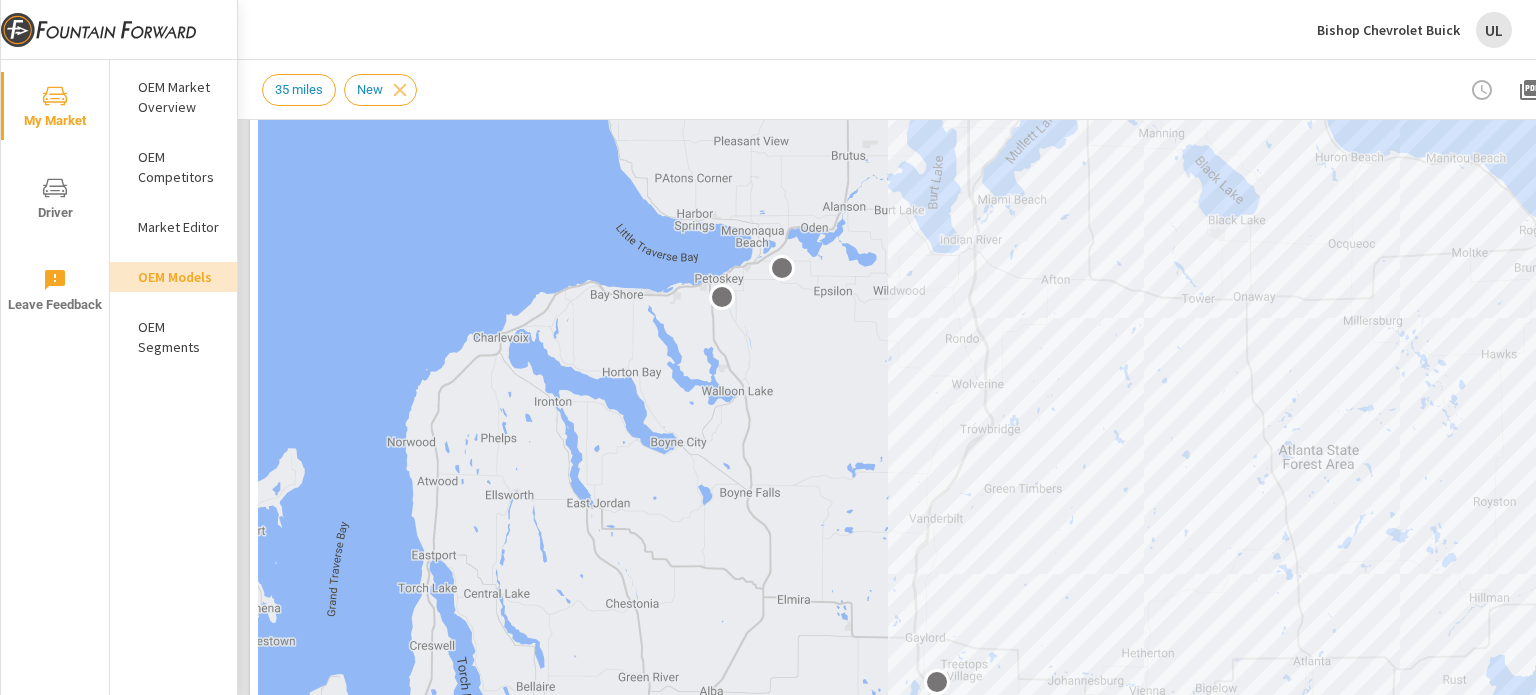 drag, startPoint x: 748, startPoint y: 275, endPoint x: 740, endPoint y: 442, distance: 167.19151 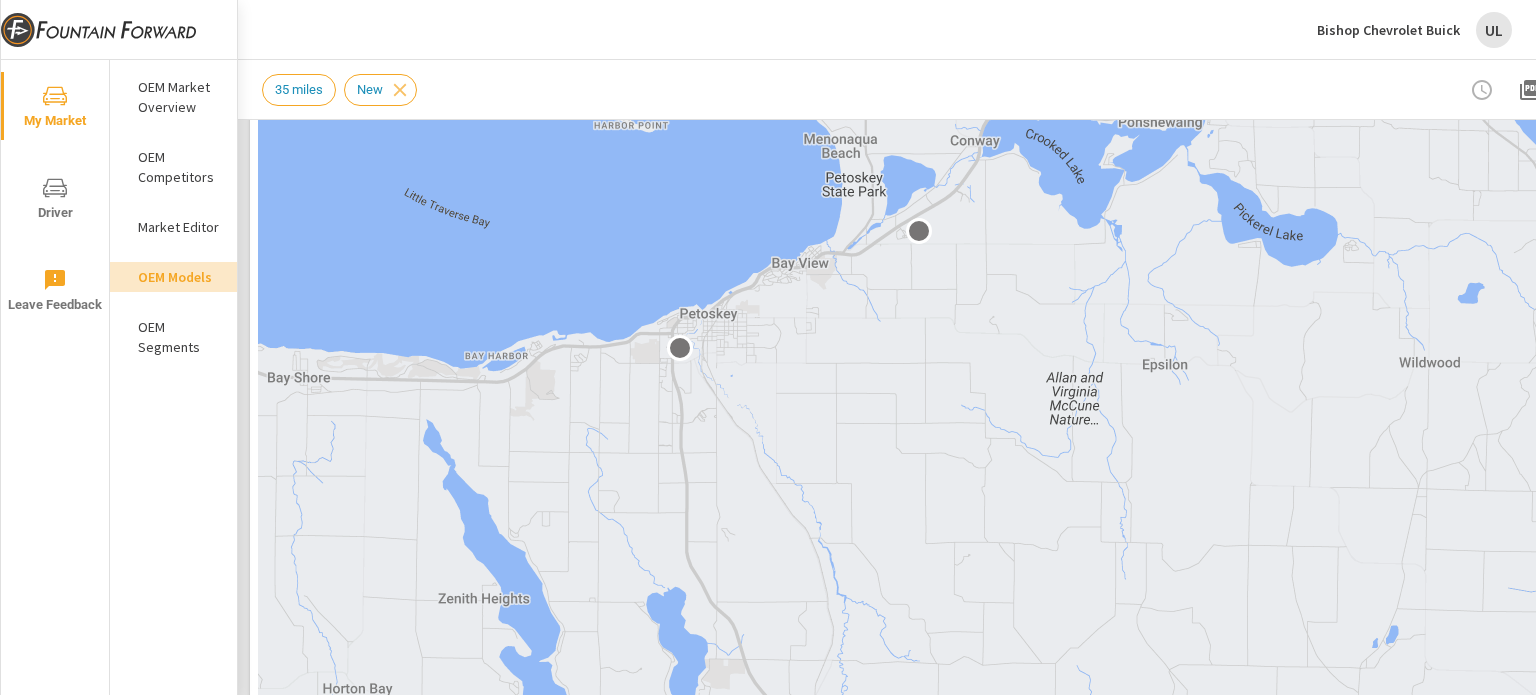 drag, startPoint x: 655, startPoint y: 299, endPoint x: 681, endPoint y: 401, distance: 105.26158 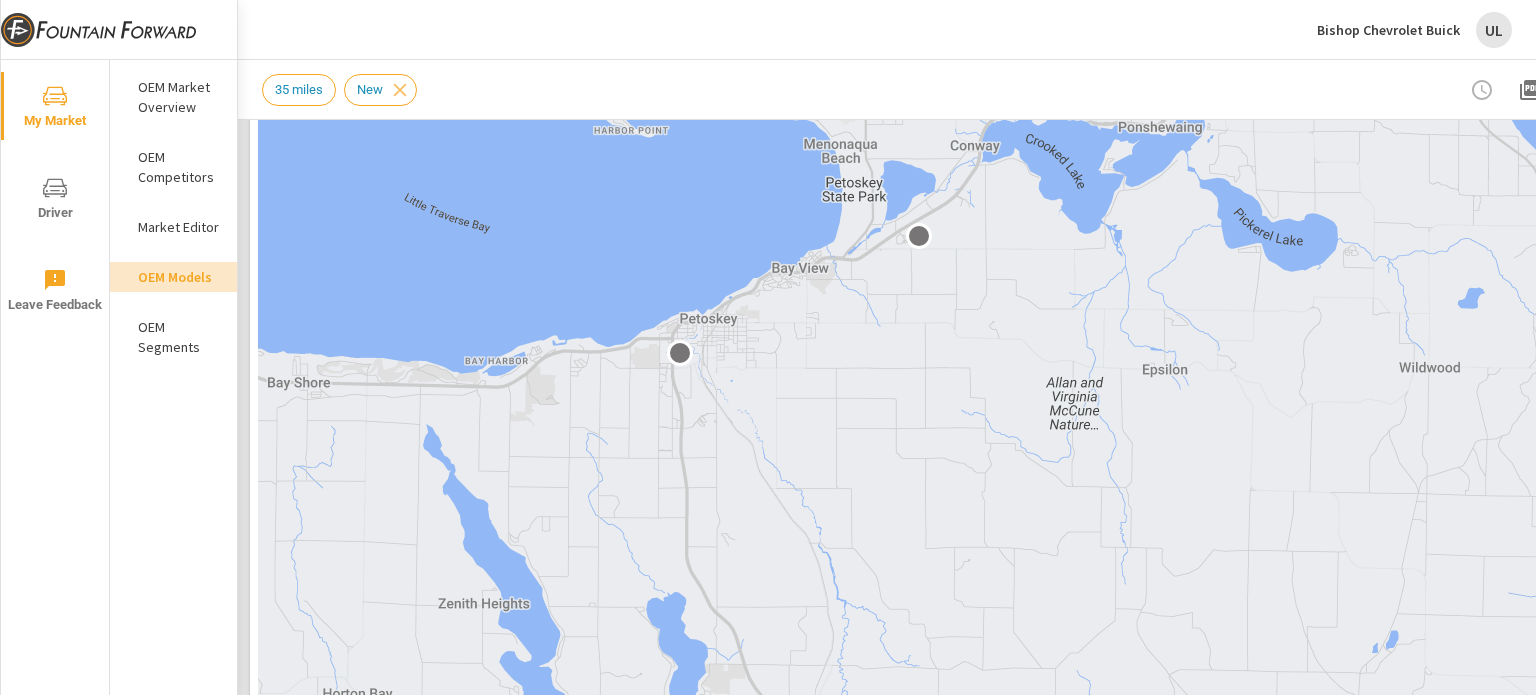 click at bounding box center [978, 336] 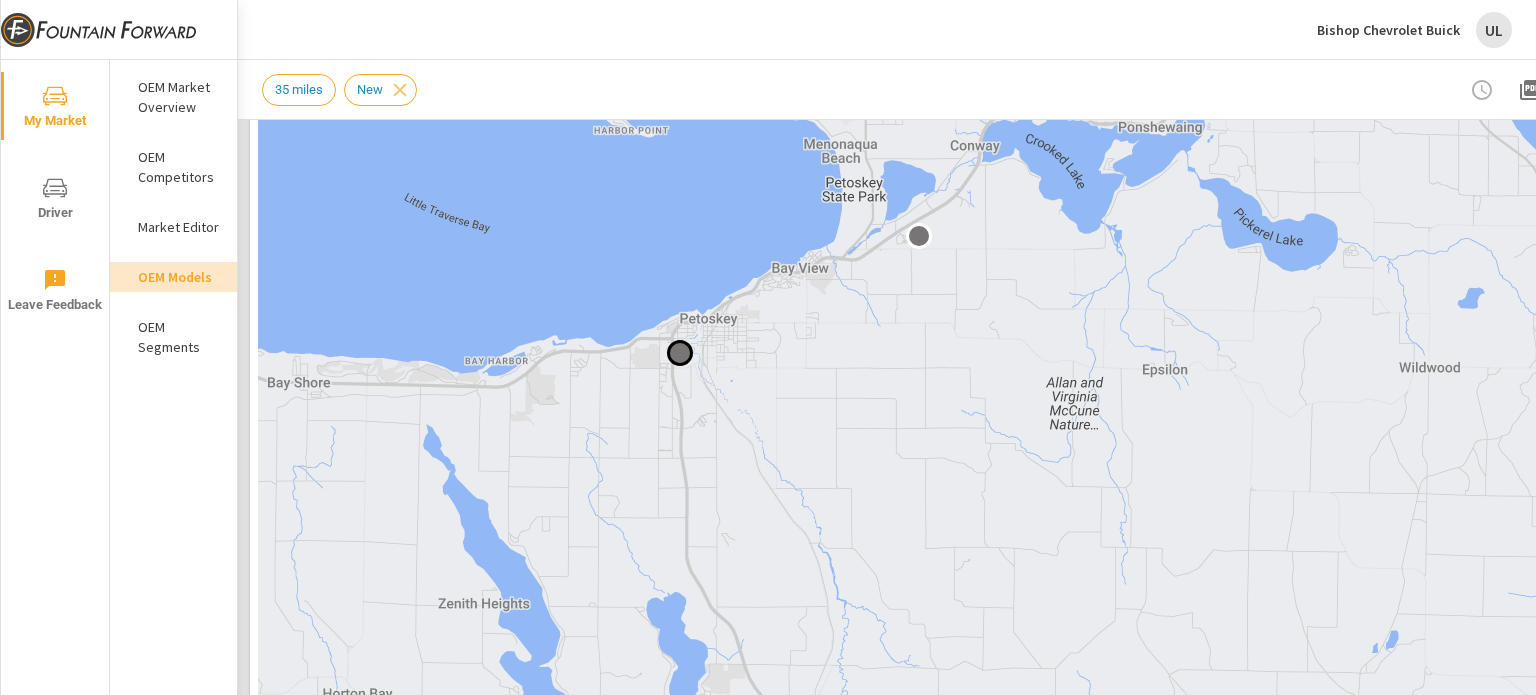 click on "← Move left → Move right ↑ Move up ↓ Move down + Zoom in - Zoom out Home Jump left by 75% End Jump right by 75% Page Up Jump up by 75% Page Down Jump down by 75% Keyboard shortcuts Map Data Map data ©2025 Google Map data ©2025 Google 2 km  Click to toggle between metric and imperial units Terms Report a map error Most ( 6 ) Least ( 1 ) Recenter Map Dealer Sales 0 ​ Dealer Markers" at bounding box center (978, 367) 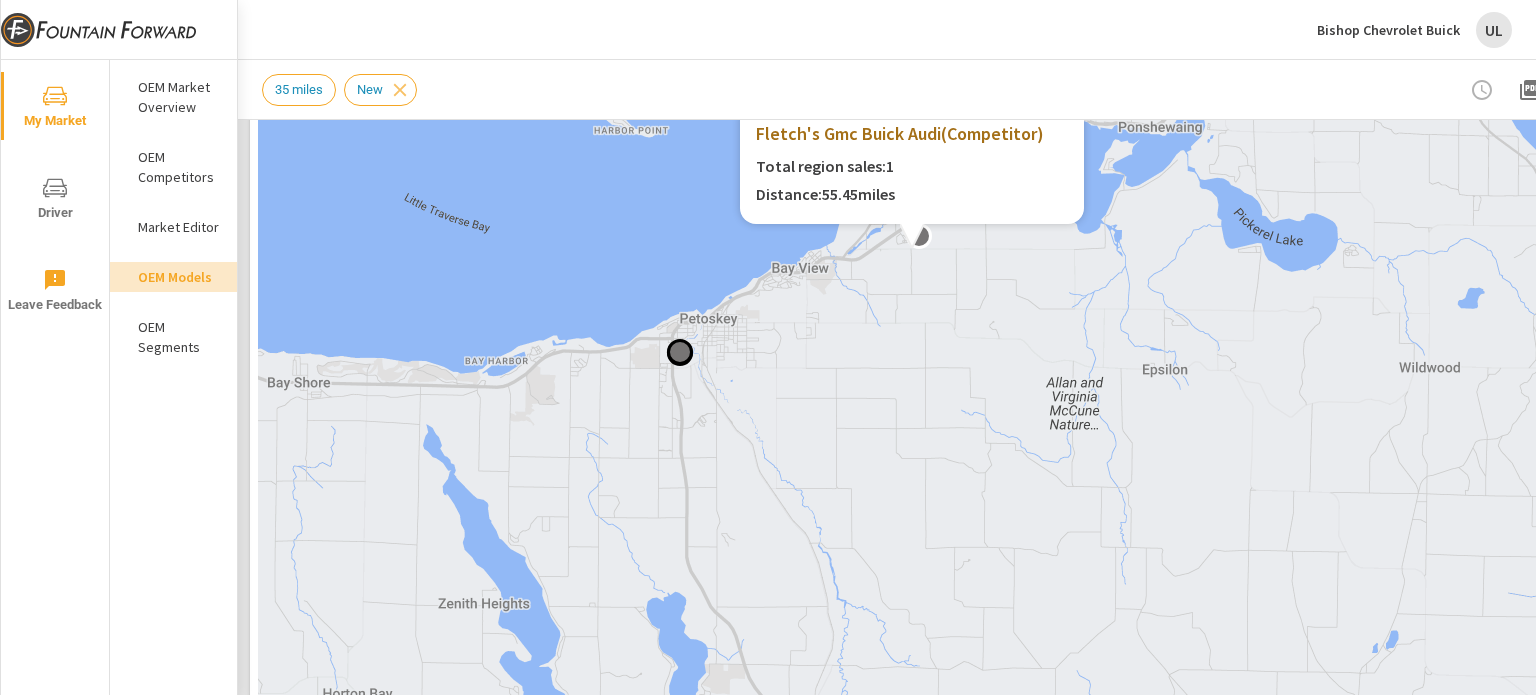 click at bounding box center [978, 336] 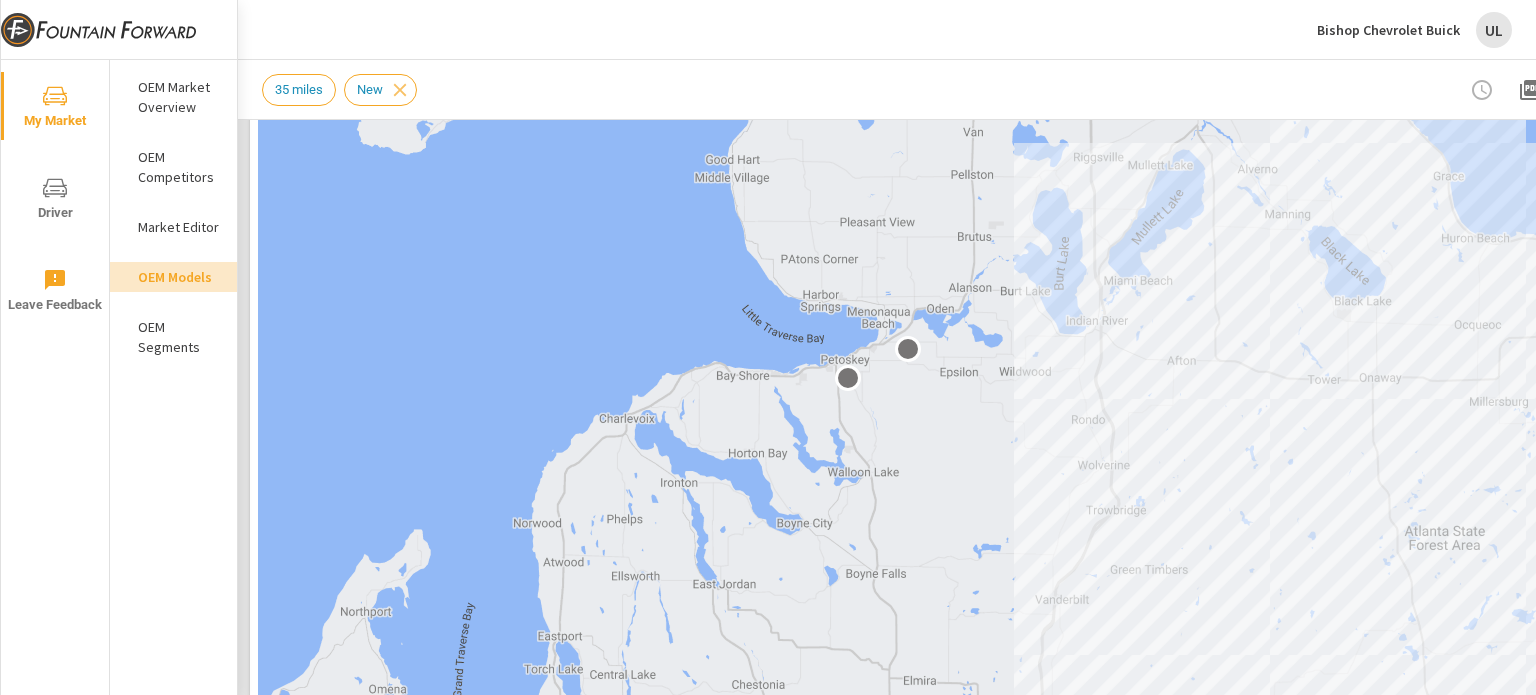 click on "35 miles" at bounding box center [299, 89] 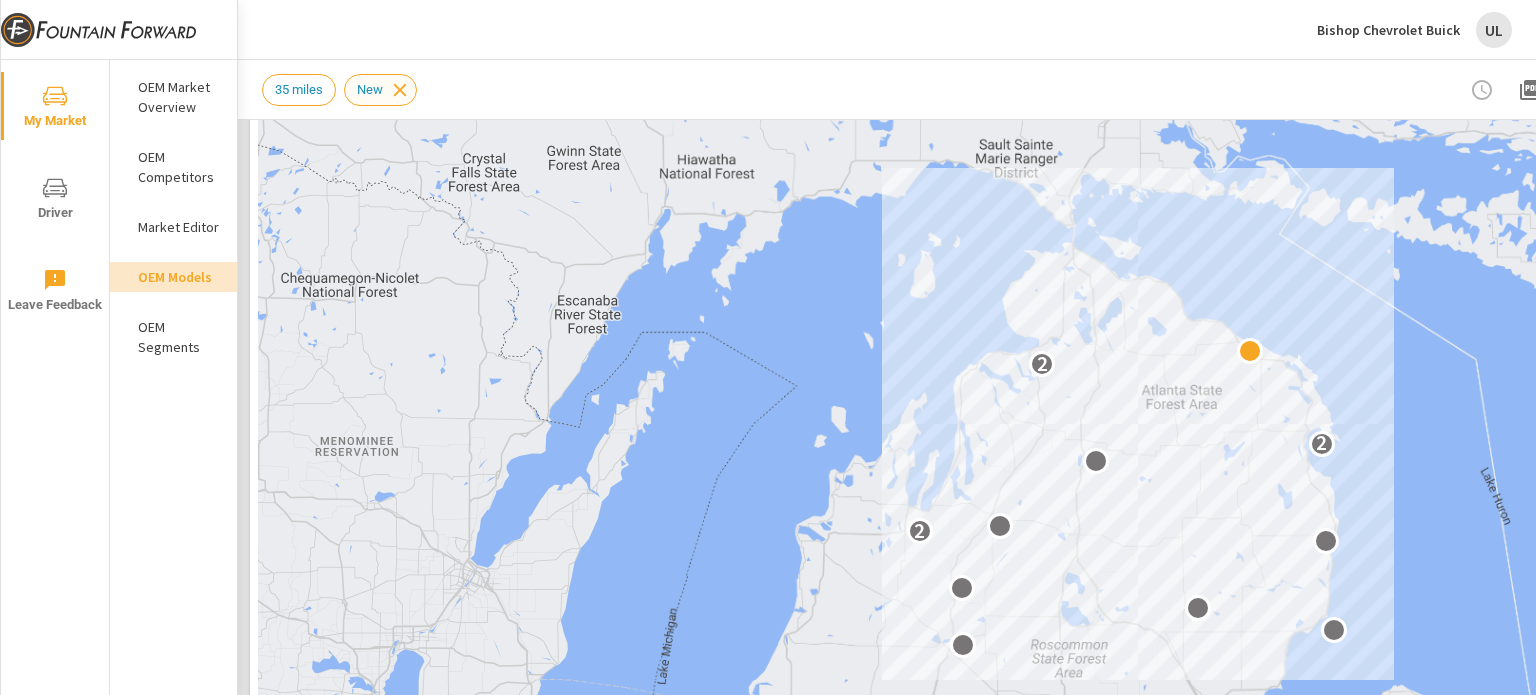 click 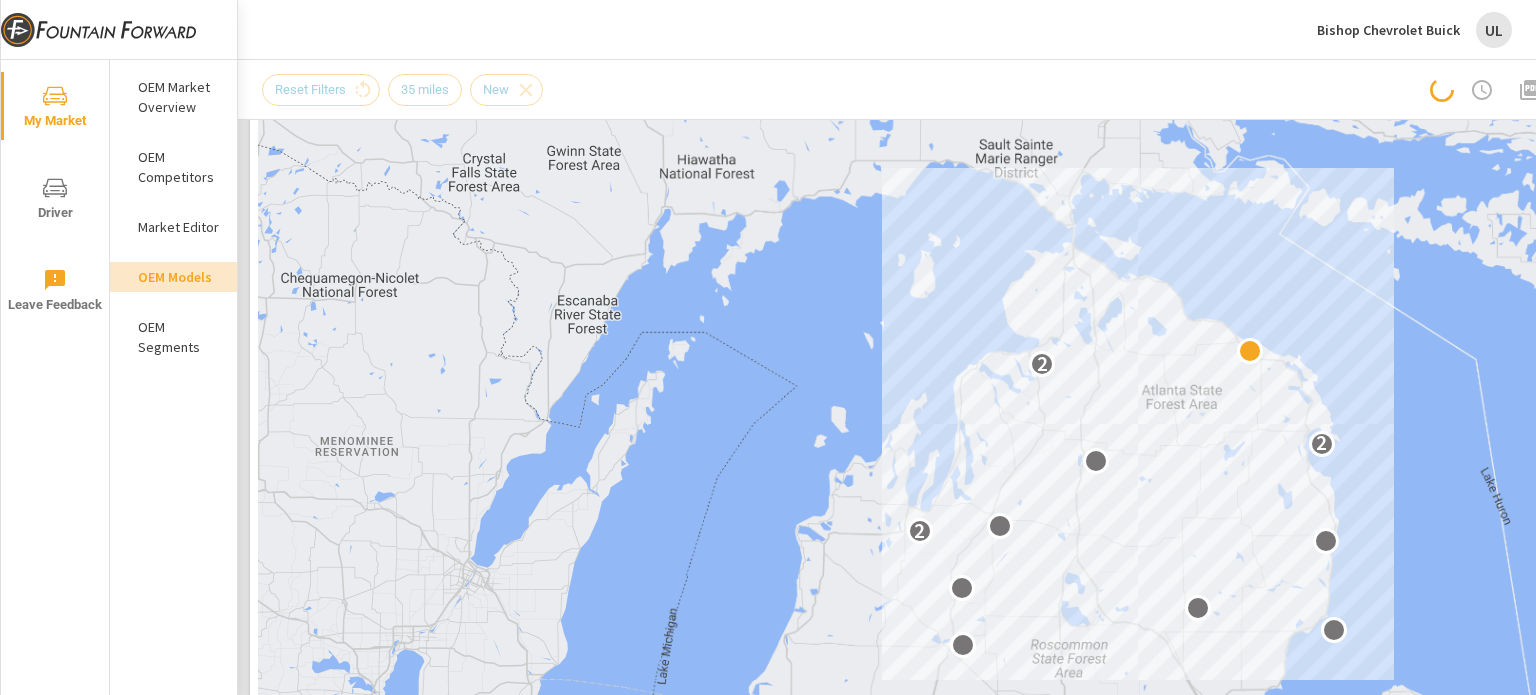 click on "Reset Filters 35 miles New" at bounding box center [410, 90] 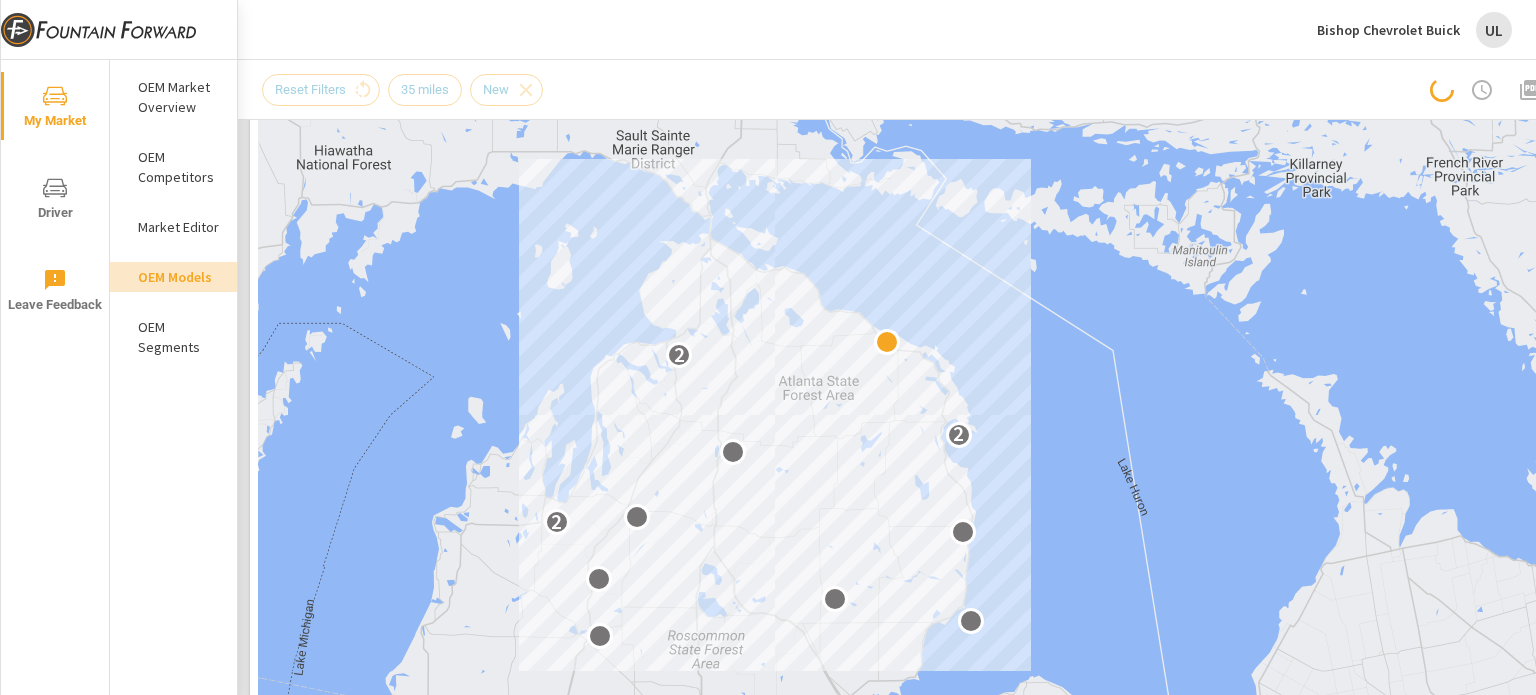 drag, startPoint x: 1050, startPoint y: 417, endPoint x: 663, endPoint y: 415, distance: 387.00516 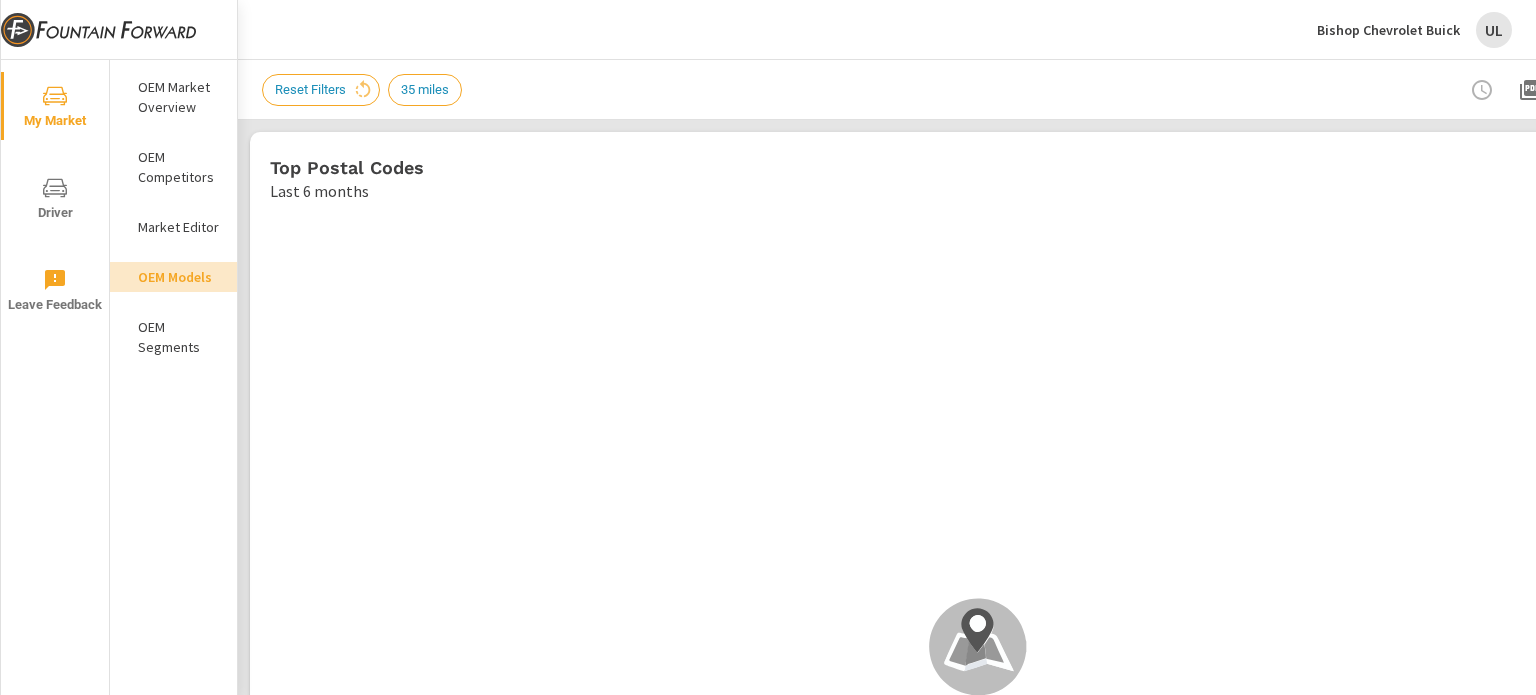 click on "35 miles" at bounding box center [425, 89] 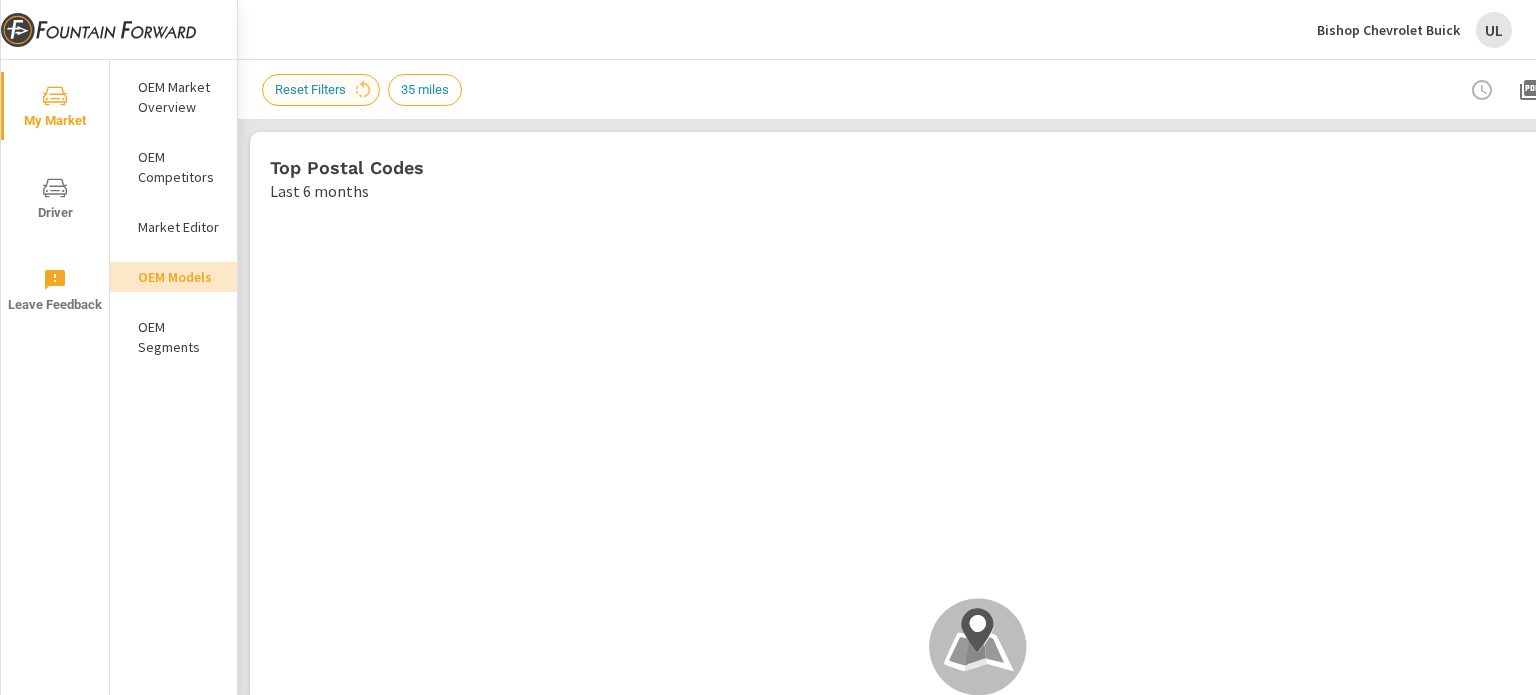 drag, startPoint x: 357, startPoint y: 100, endPoint x: 340, endPoint y: 92, distance: 18.788294 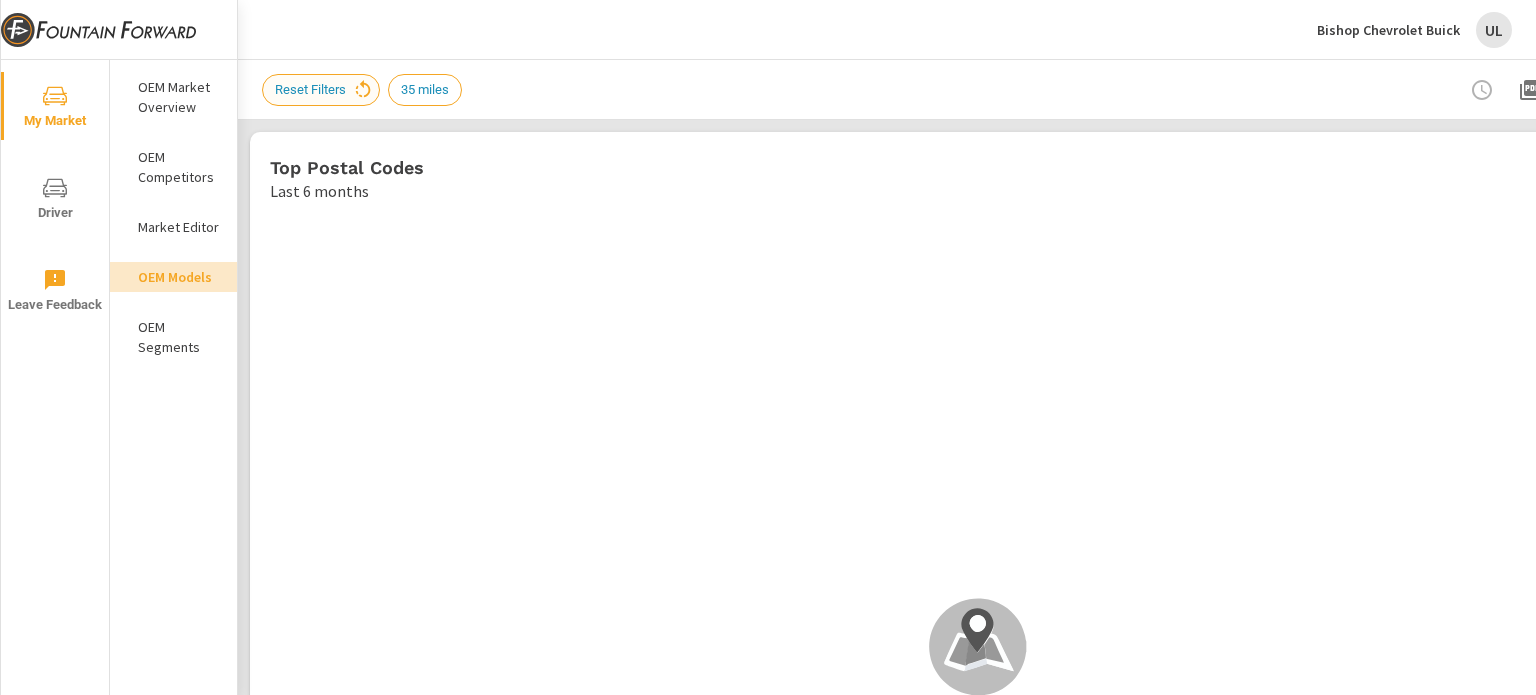 click 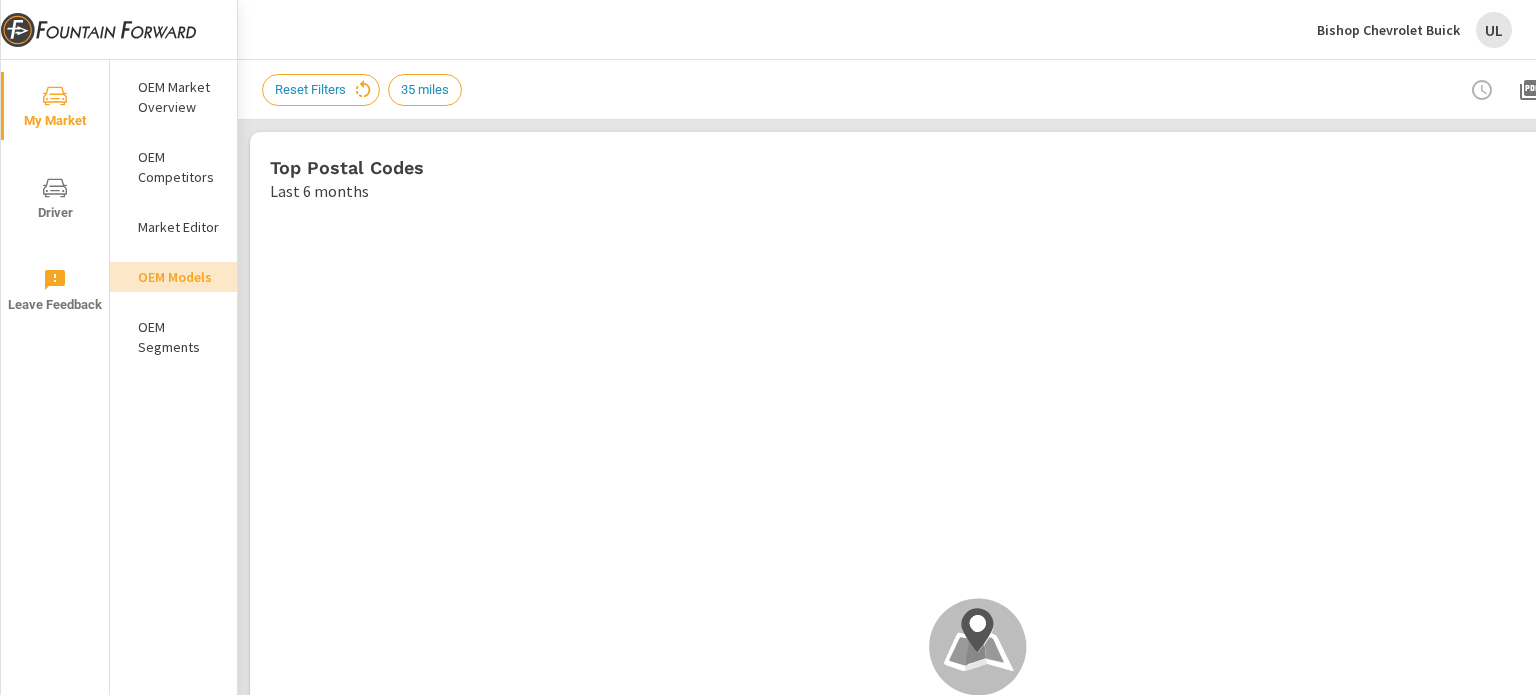 scroll, scrollTop: 0, scrollLeft: 0, axis: both 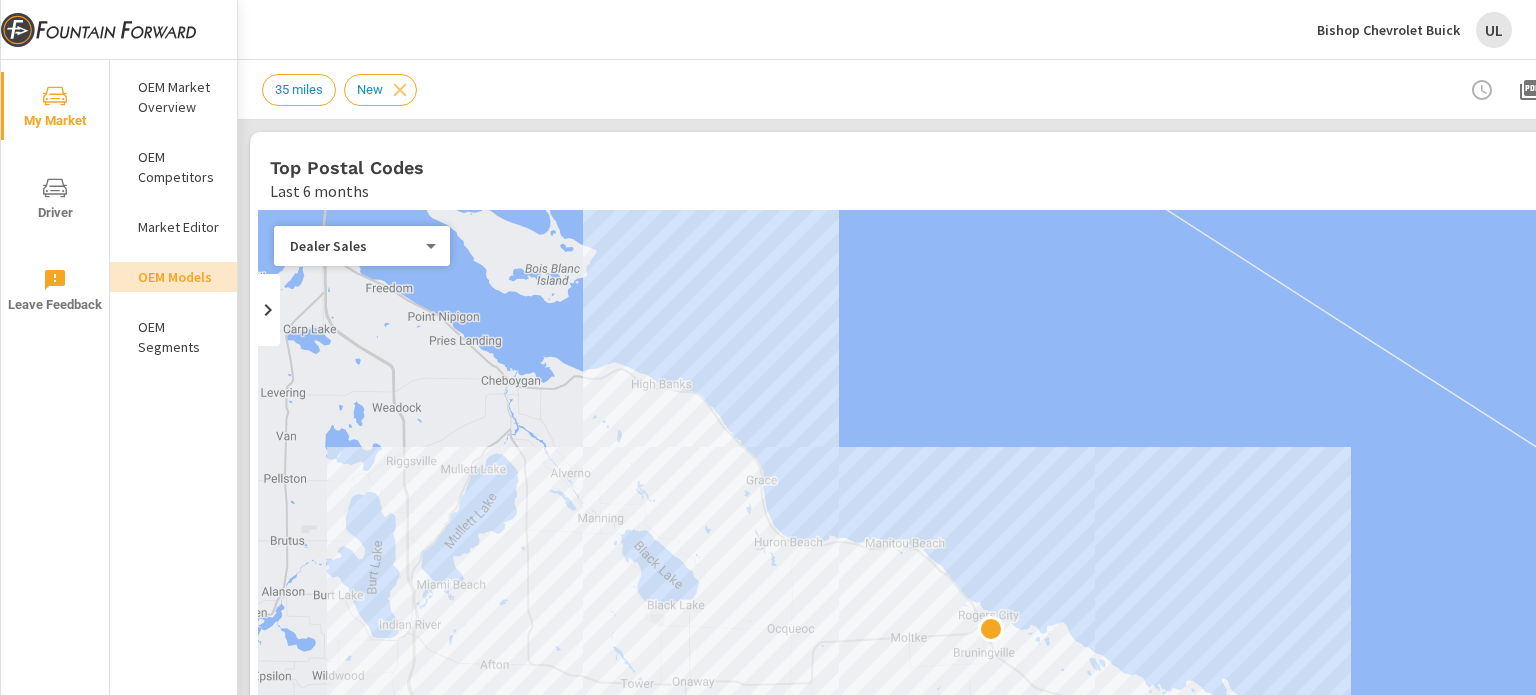 click at bounding box center (1578, 90) 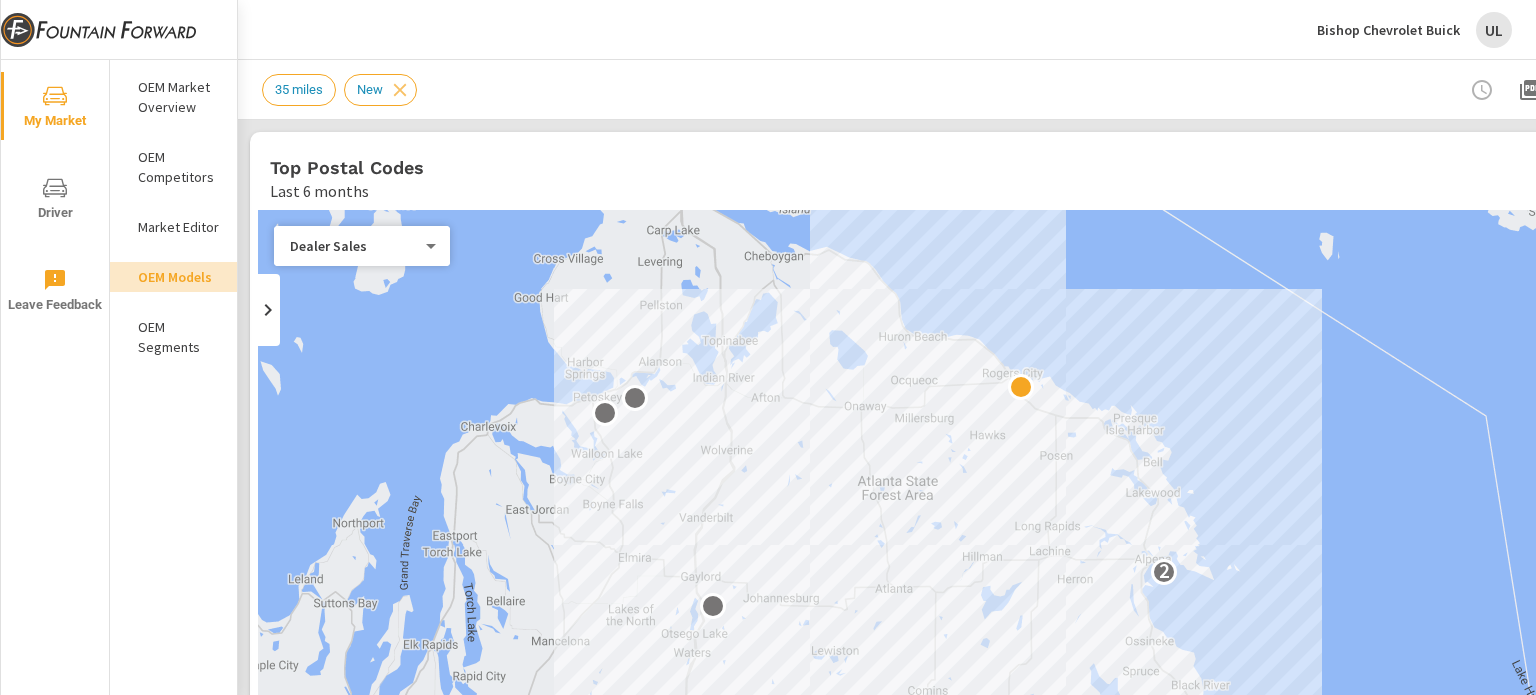 drag, startPoint x: 723, startPoint y: 450, endPoint x: 854, endPoint y: 308, distance: 193.1968 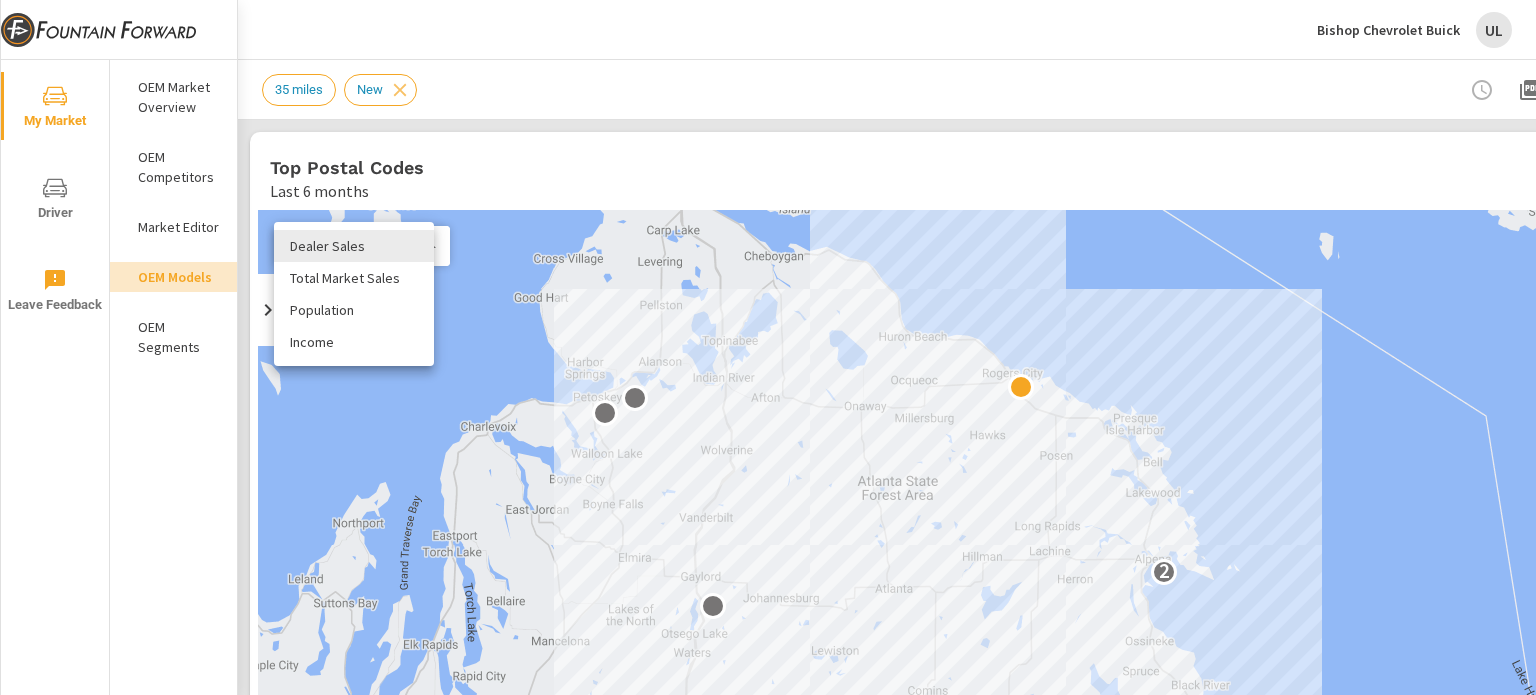 click on "Top Models for [POSTAL_CODE] Bishop Chevrolet Buick UL Market Models Bishop Chevrolet Buick Report date range:
Feb 01, 2025 -
Jul 31, 2025
Filters: AccountPma: 35 miles ConditionId: New 35 miles New Top Postal Codes Last 6 months ← Move left → Move right ↑ Move up ↓ Move down + Zoom in - Zoom out Home Jump left by 75% End Jump right by 75% Page Up Jump up by 75% Page Down Jump down by 75% 2 2 2 Keyboard shortcuts Map Data Map data ©2025 Google Map data ©2025 Google 10 km  Click to toggle between metric and imperial units Terms Report a map error Most ( 6 ) Least ( 1 ) Recenter Map Dealer Sales 0 ​ Dealer Markers  Model Snapshot Last 6 months Model Dealer Sales Total Market Sales Market Share Market Rank New Chevrolet Silverado 1500 8 40 20% 2 New Chevrolet Trax 3 13 23% 2 New Chevrolet TrailBlazer 3 7 43% 1 New Chevrolet Silverado 2500HD 2 14 14% 2 1 26 4% 6 1 9 11%" at bounding box center [768, 347] 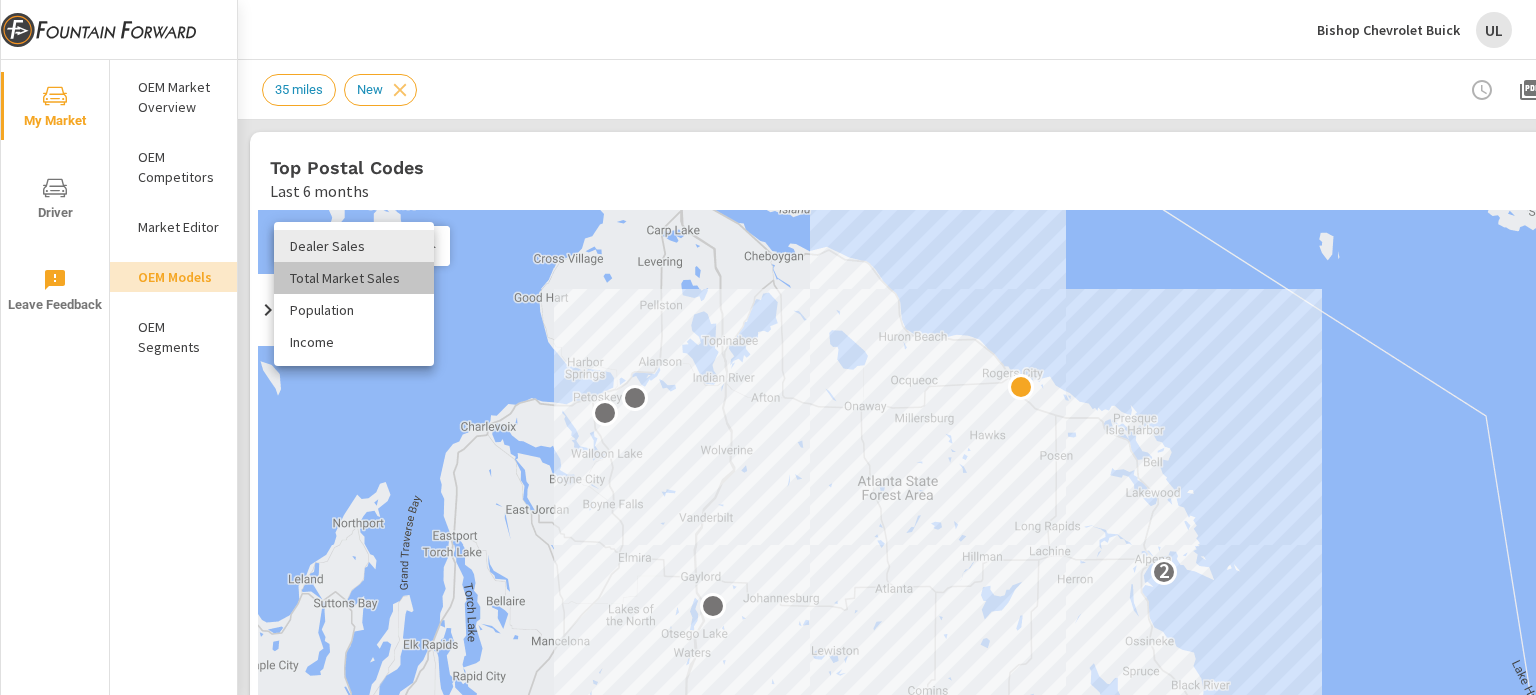 click on "Total Market Sales" at bounding box center (354, 278) 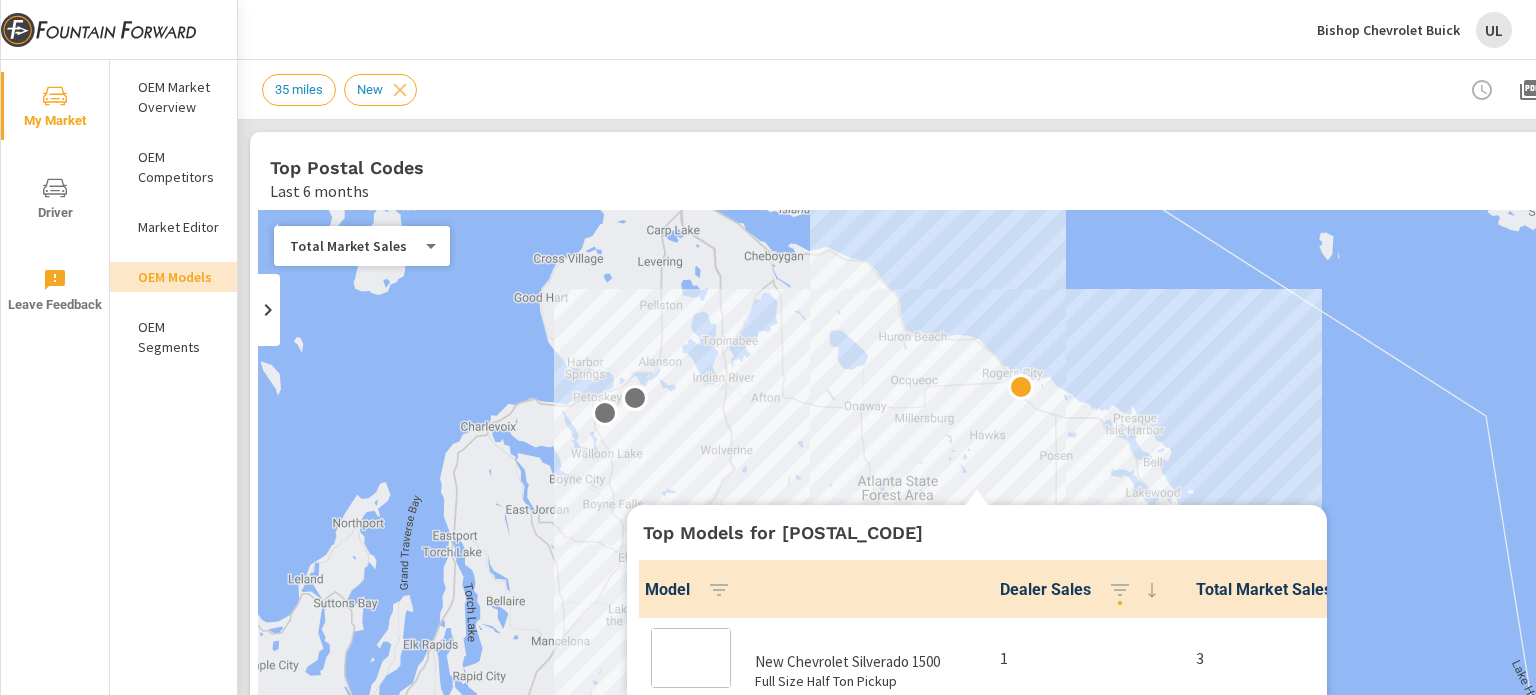 scroll, scrollTop: 0, scrollLeft: 0, axis: both 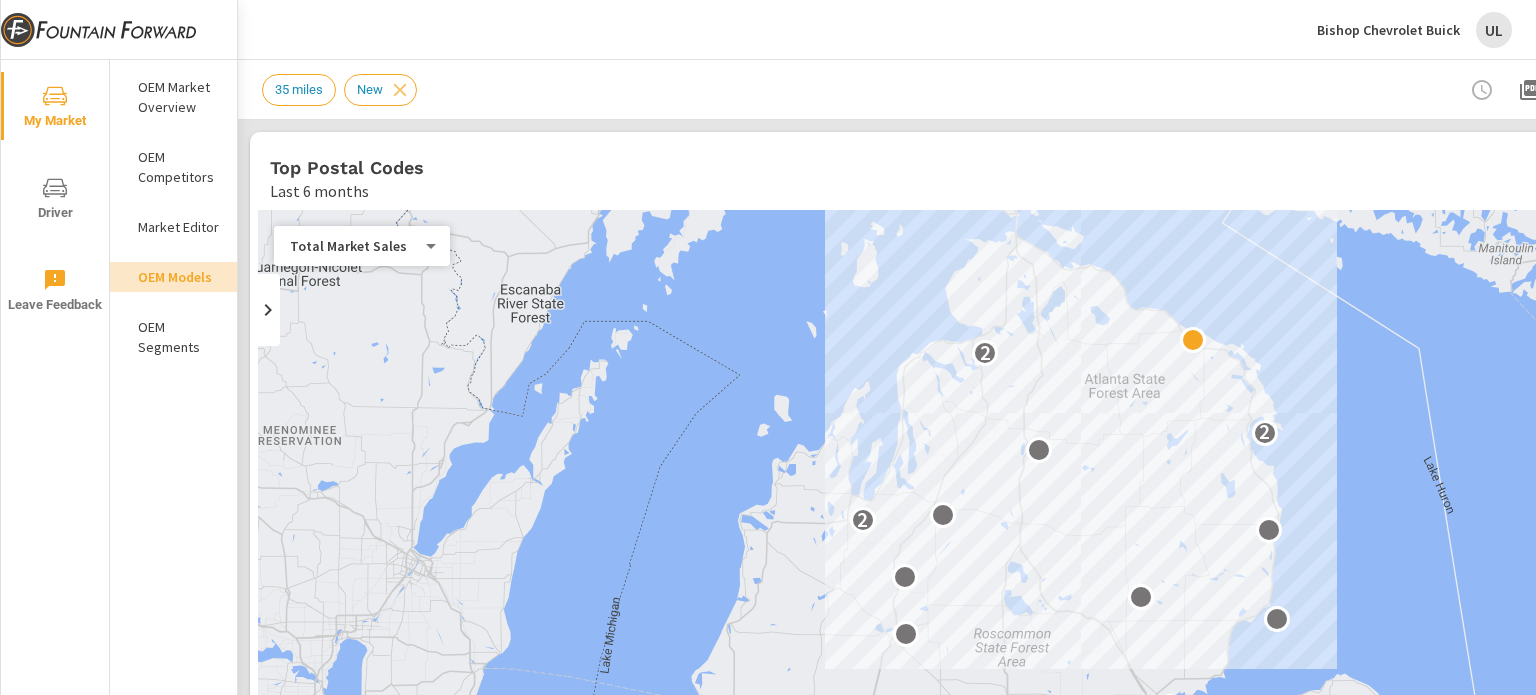 click on "35 miles" at bounding box center [299, 90] 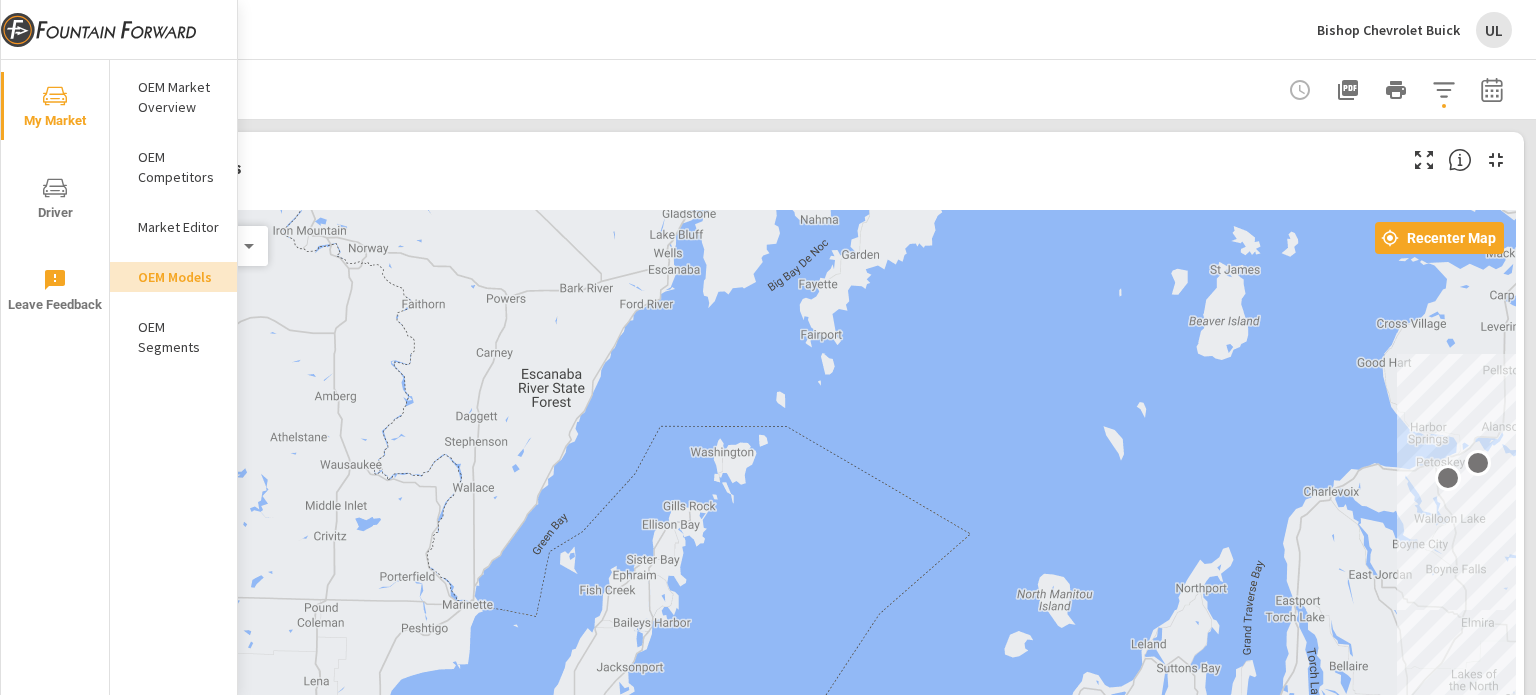 scroll, scrollTop: 0, scrollLeft: 196, axis: horizontal 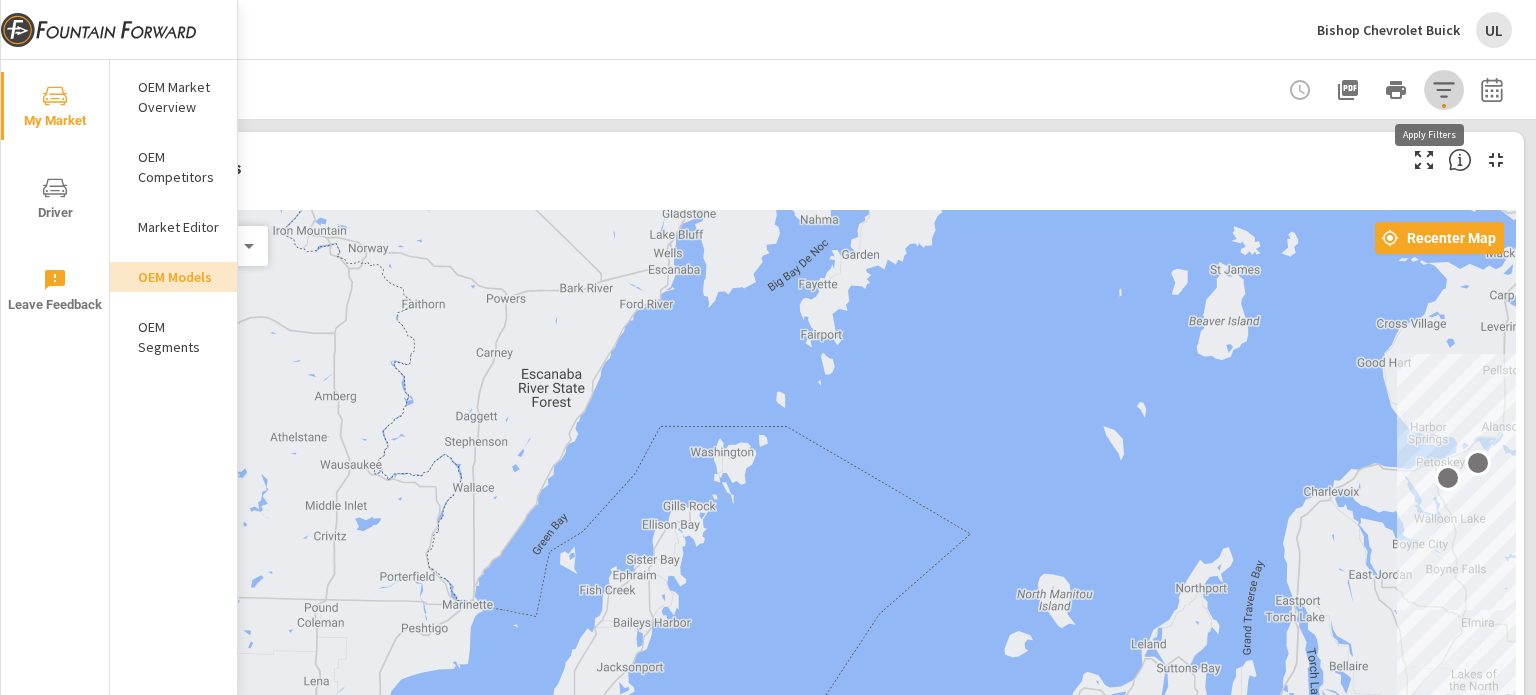 click 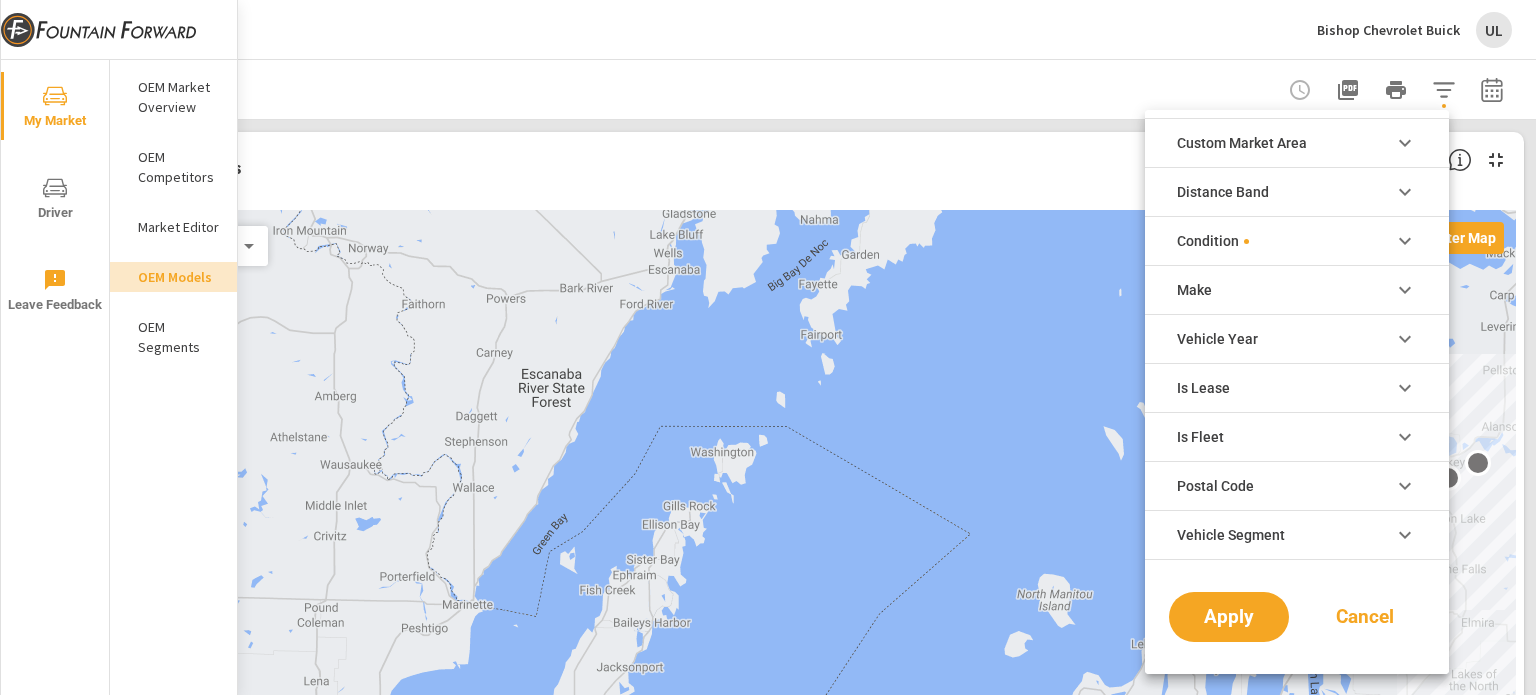 click 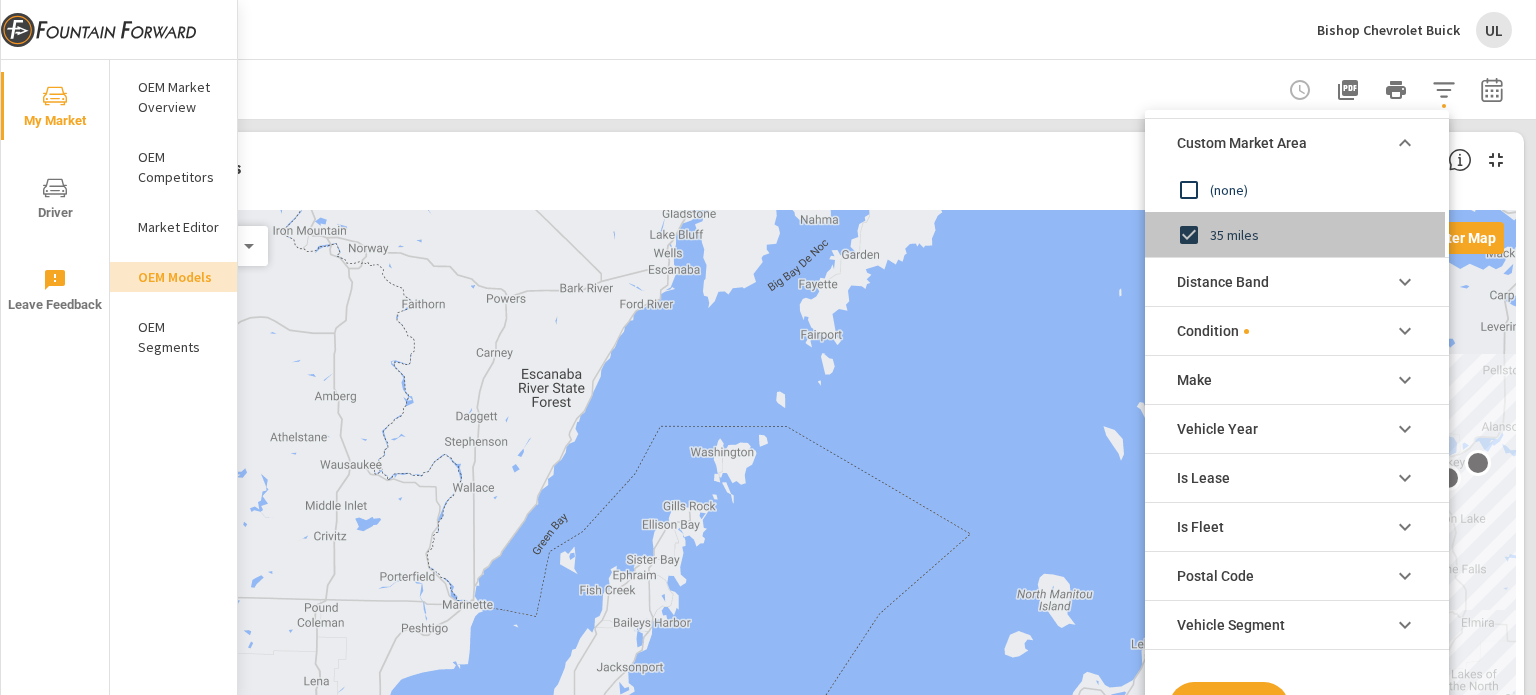 click at bounding box center [1189, 235] 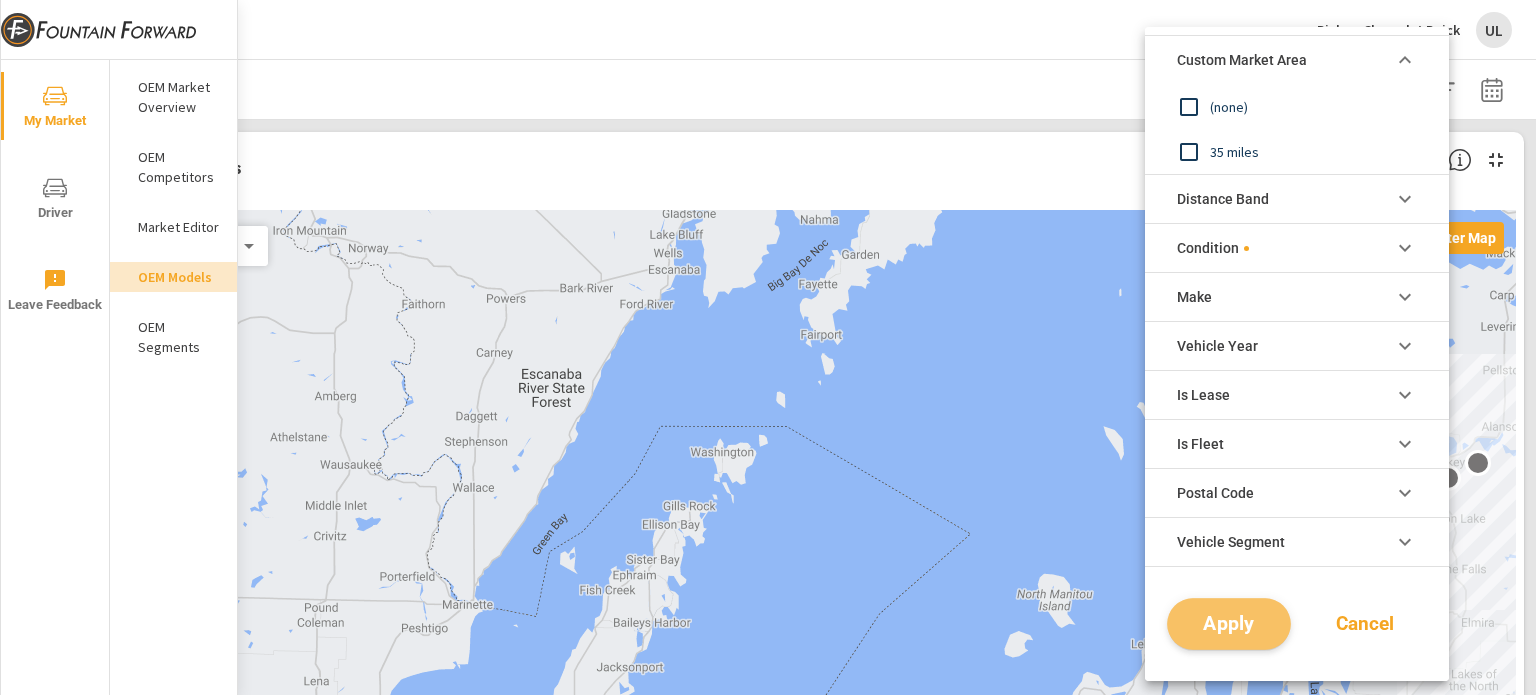 click on "Apply" at bounding box center (1229, 624) 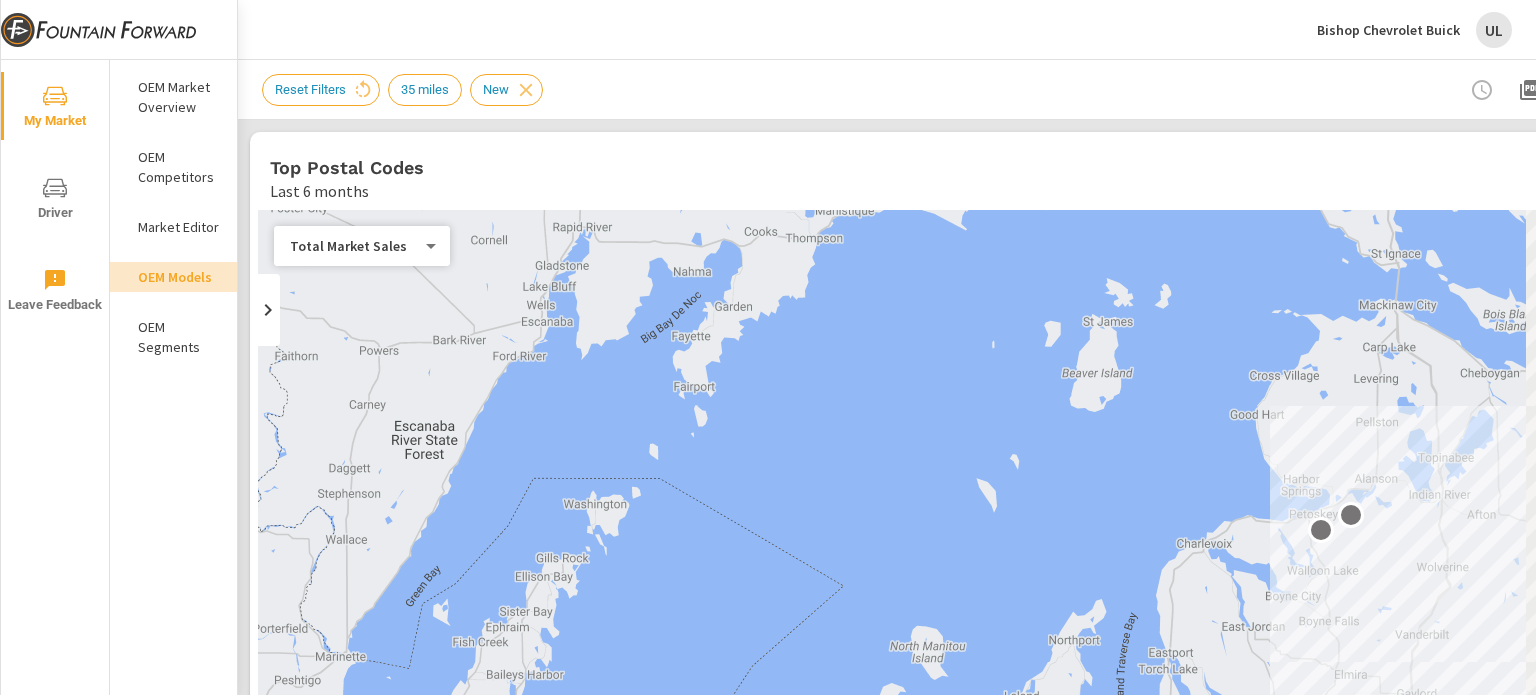 scroll, scrollTop: 463, scrollLeft: 0, axis: vertical 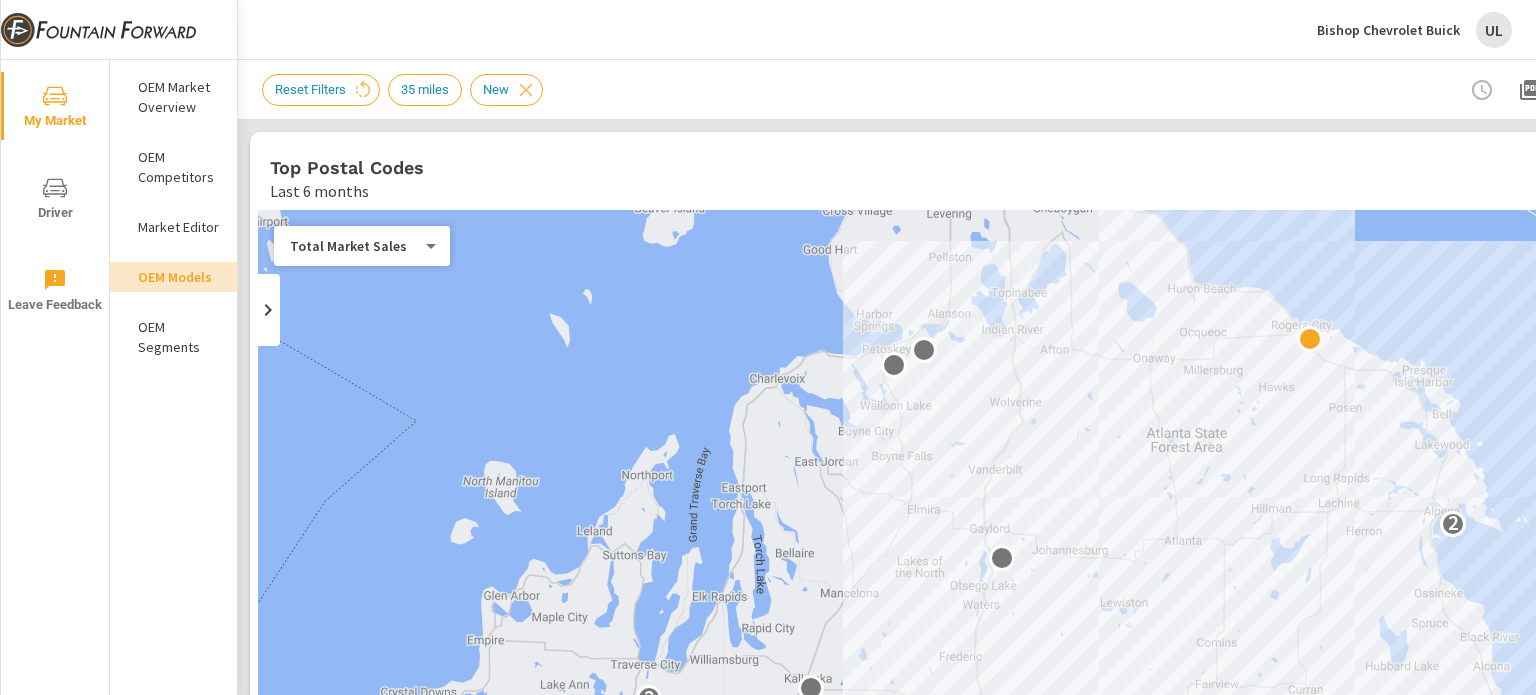 drag, startPoint x: 1230, startPoint y: 484, endPoint x: 637, endPoint y: 367, distance: 604.43195 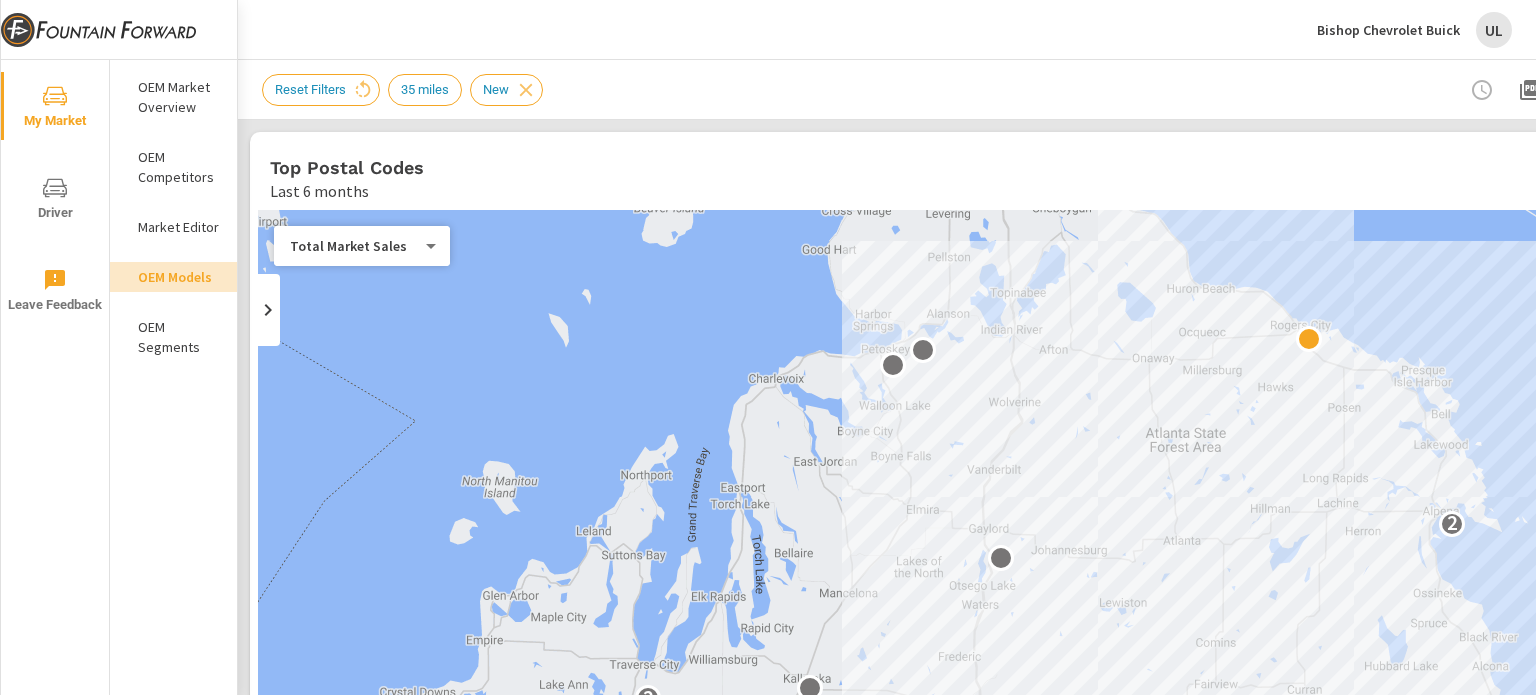 scroll, scrollTop: 0, scrollLeft: 196, axis: horizontal 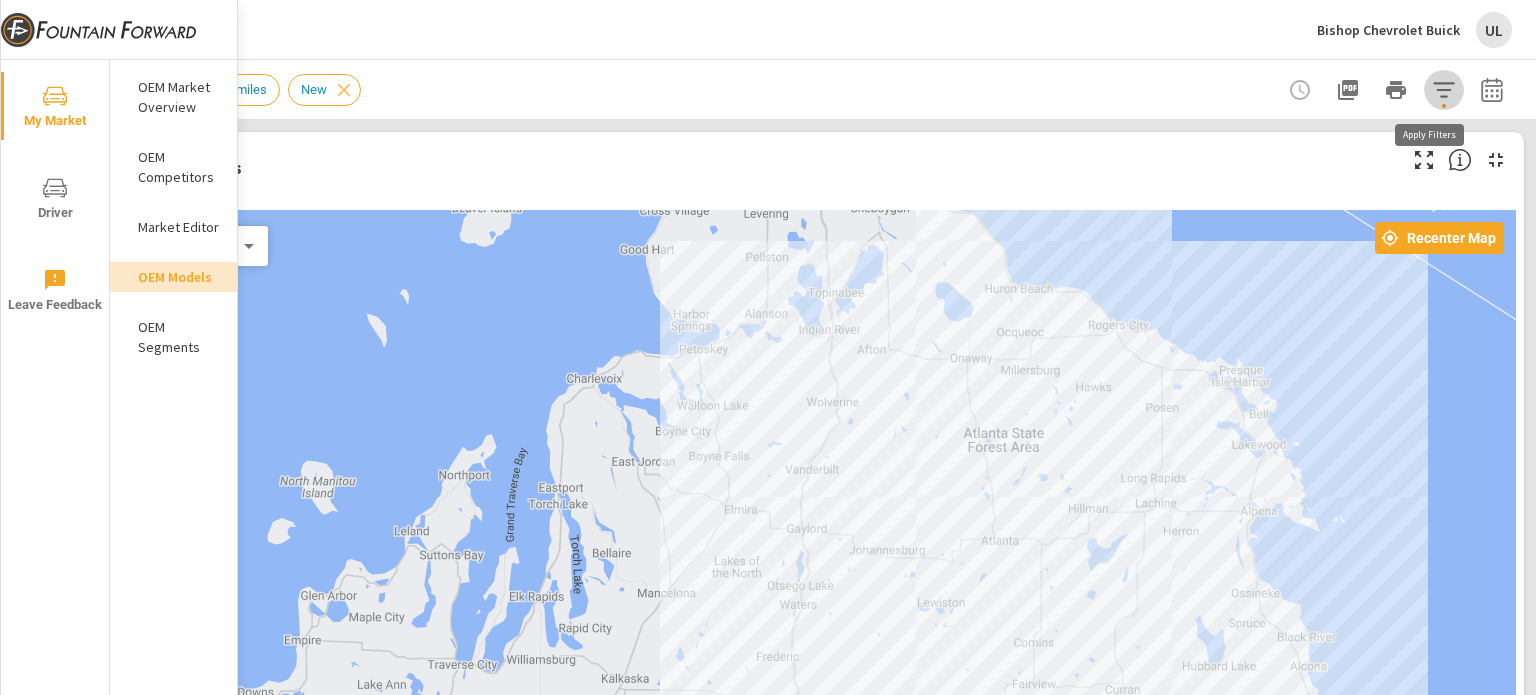 click 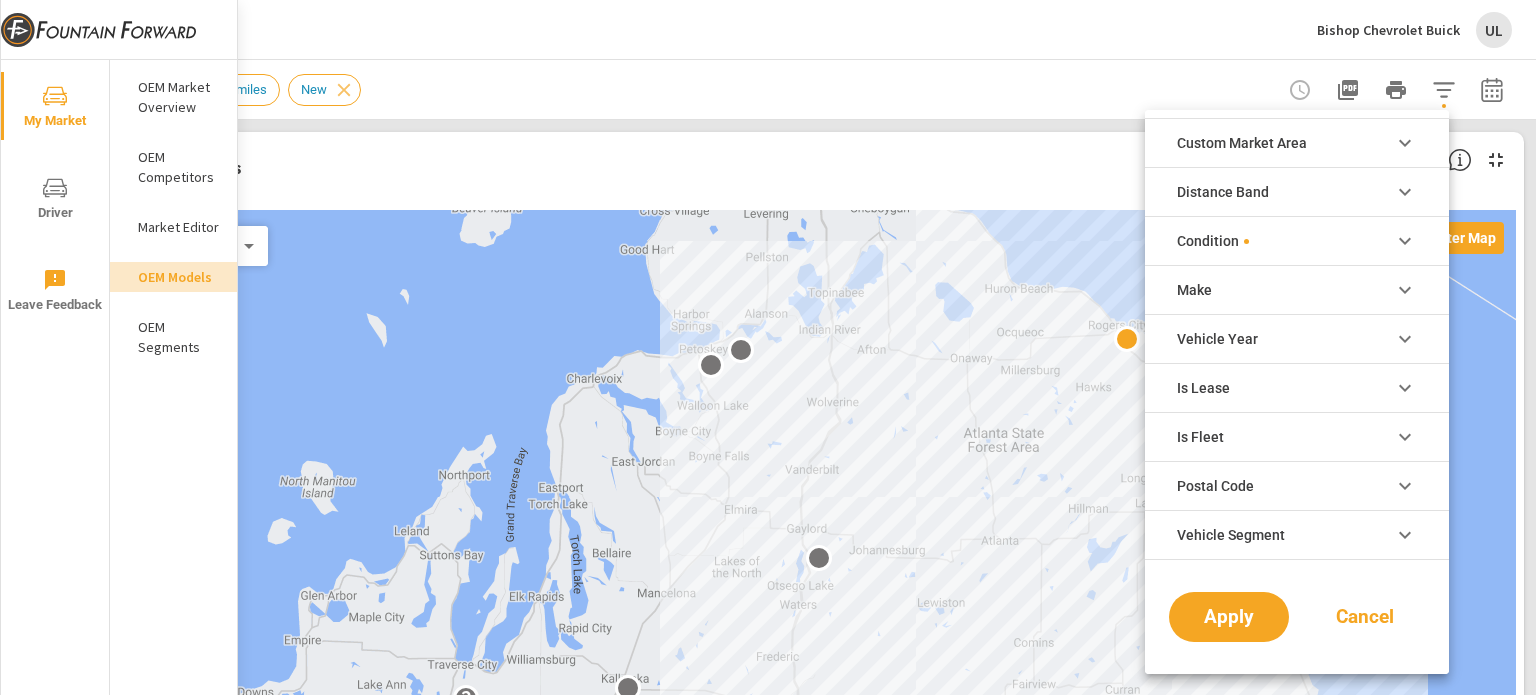 click 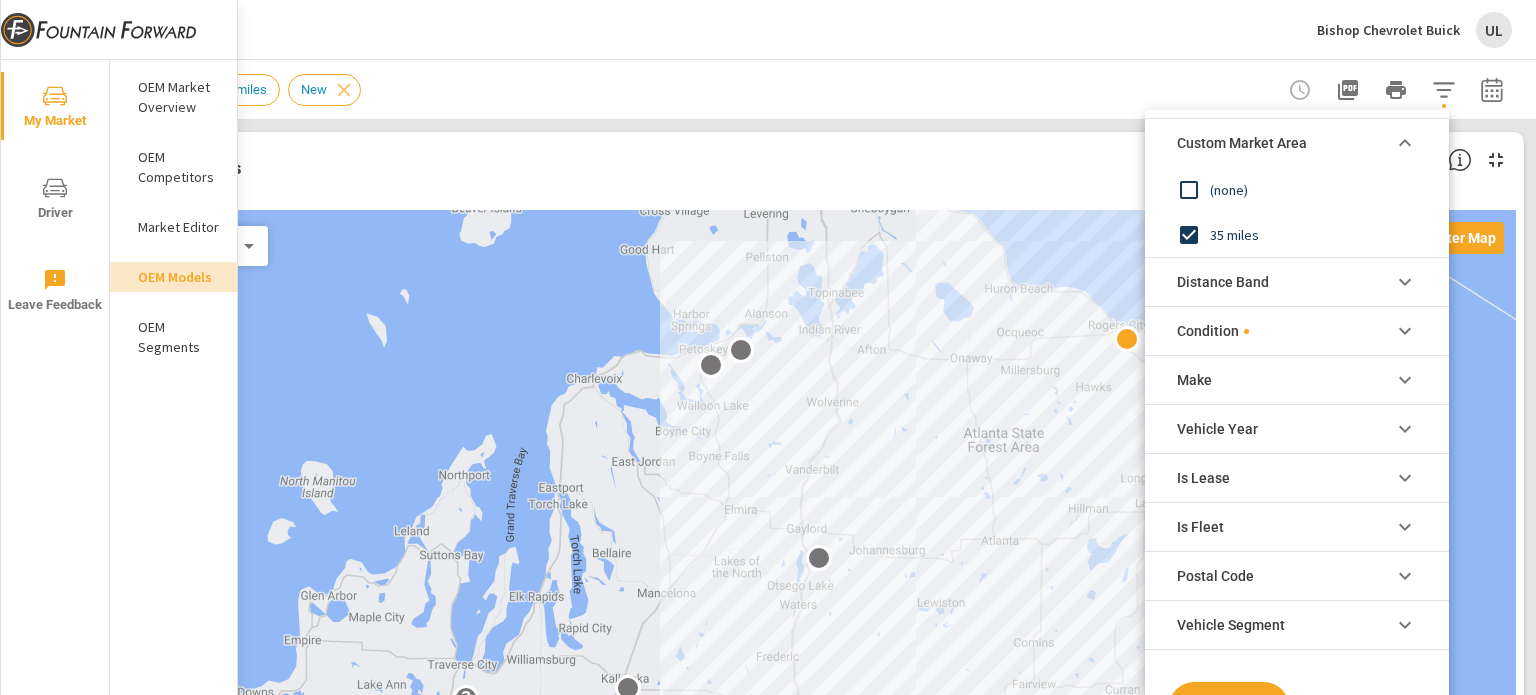 click at bounding box center (1189, 190) 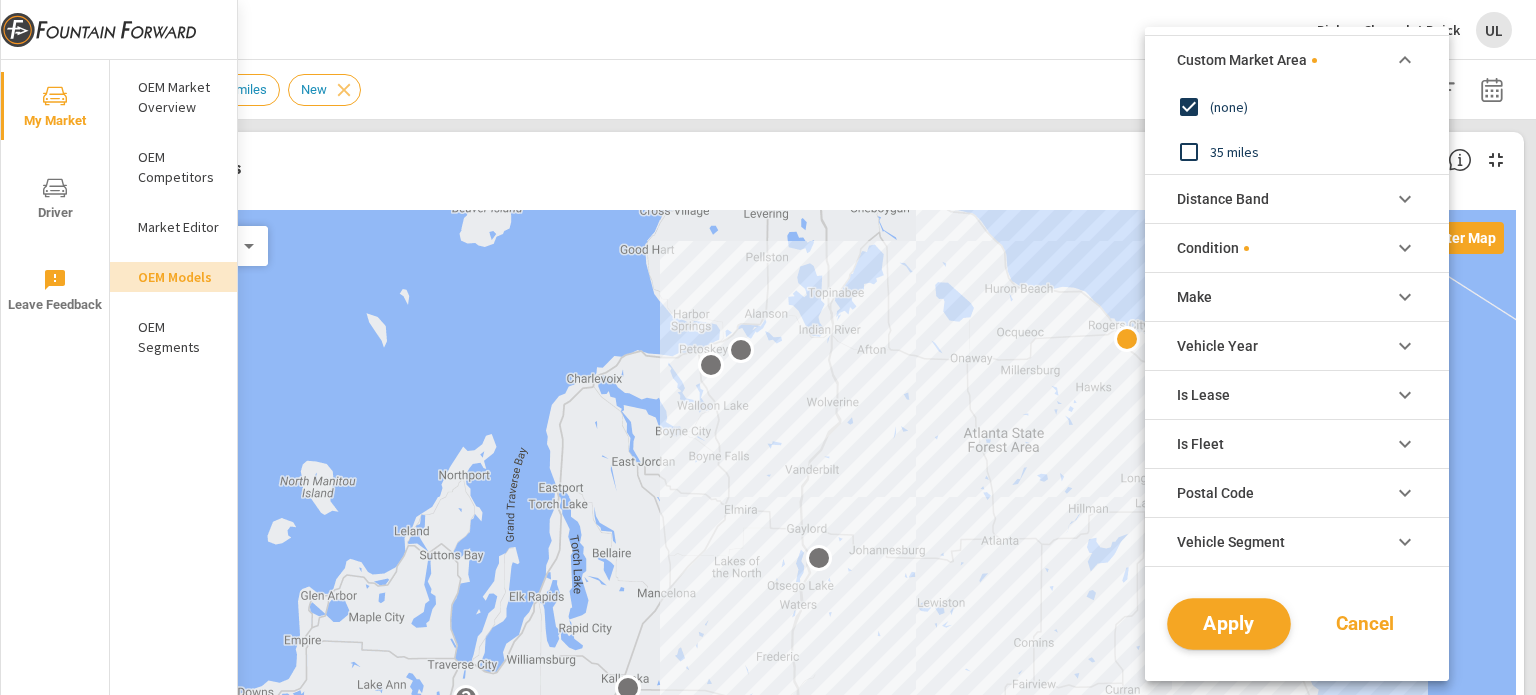 click on "Apply" at bounding box center (1229, 624) 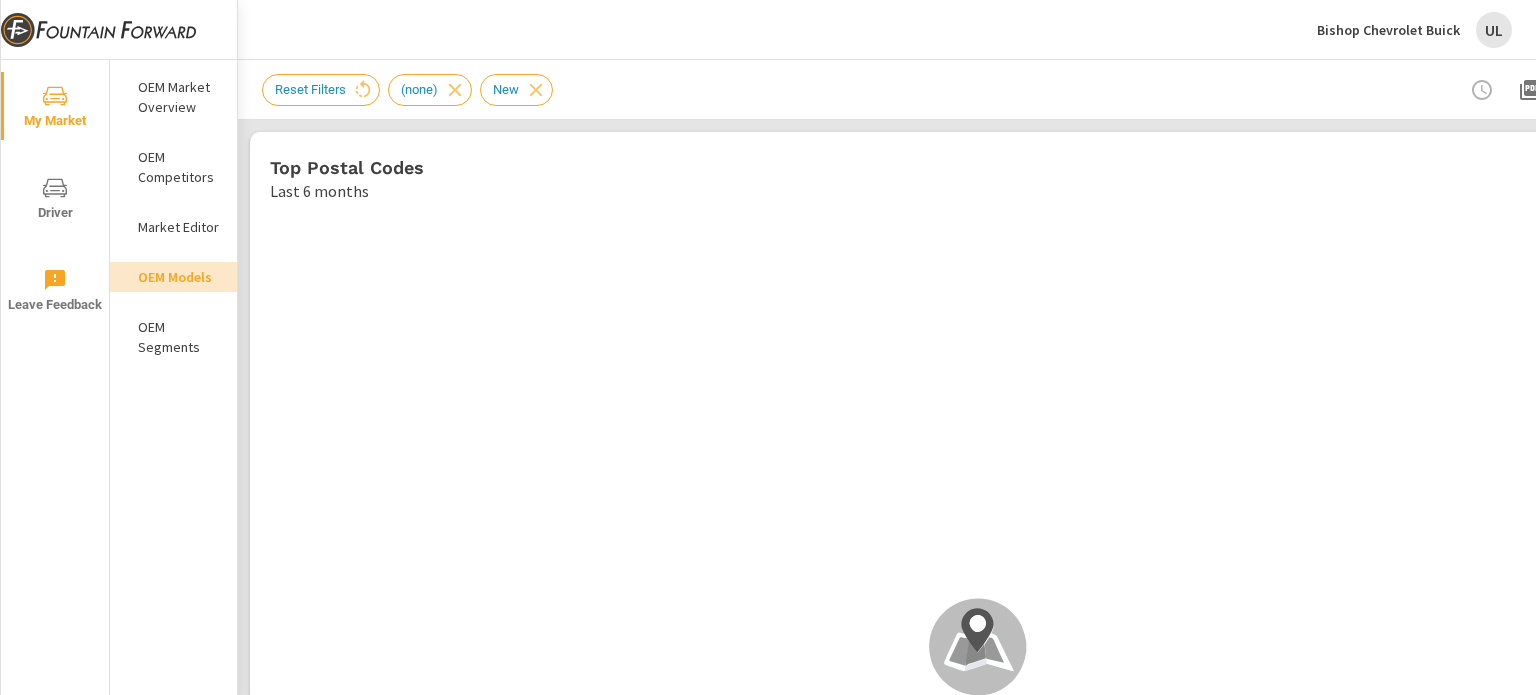 scroll, scrollTop: 0, scrollLeft: 0, axis: both 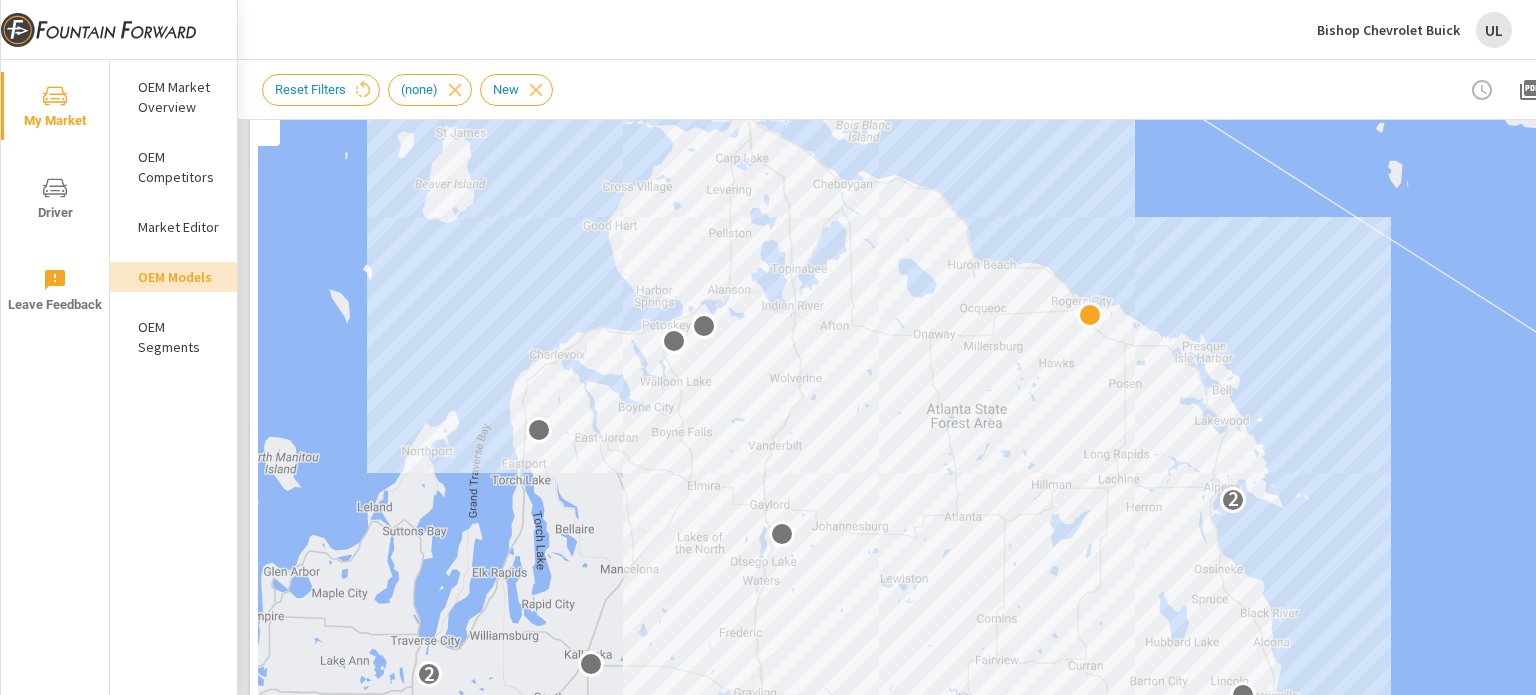drag, startPoint x: 620, startPoint y: 312, endPoint x: 608, endPoint y: 550, distance: 238.30232 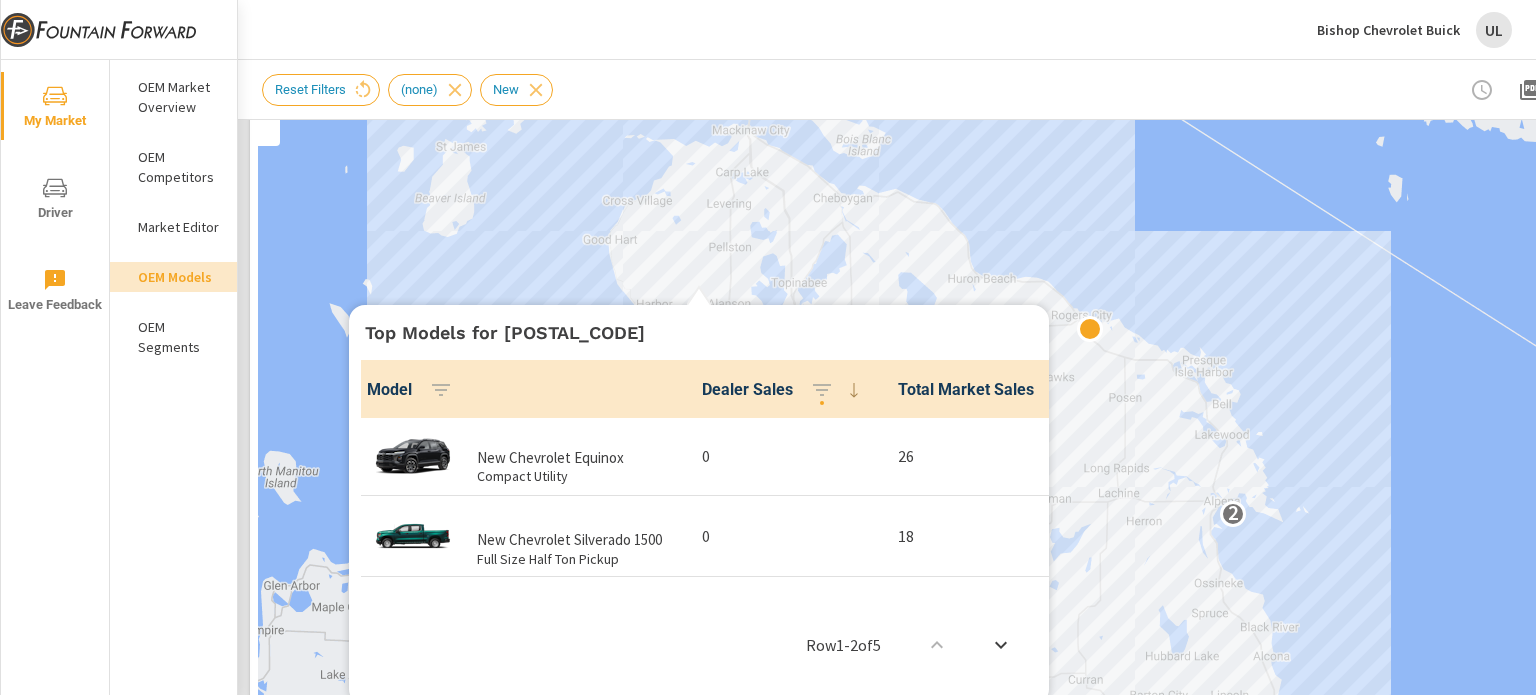 scroll, scrollTop: 0, scrollLeft: 0, axis: both 